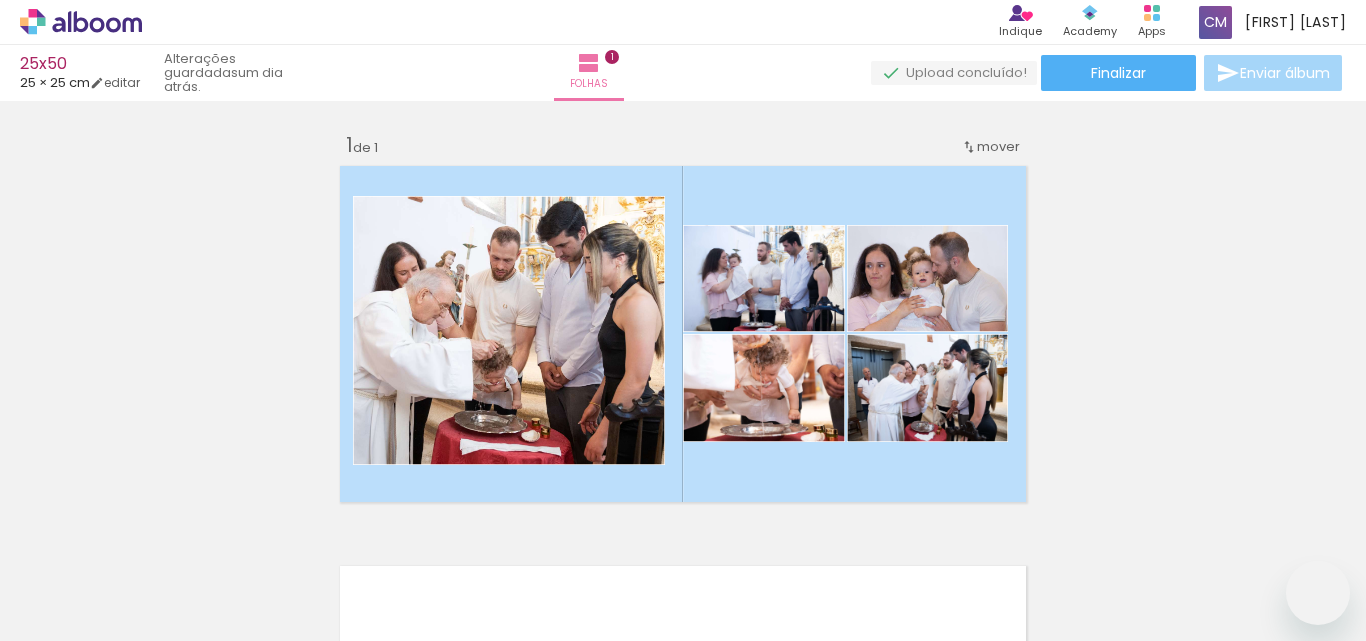 click on "Inserir folha 1  de 1" at bounding box center [683, 508] 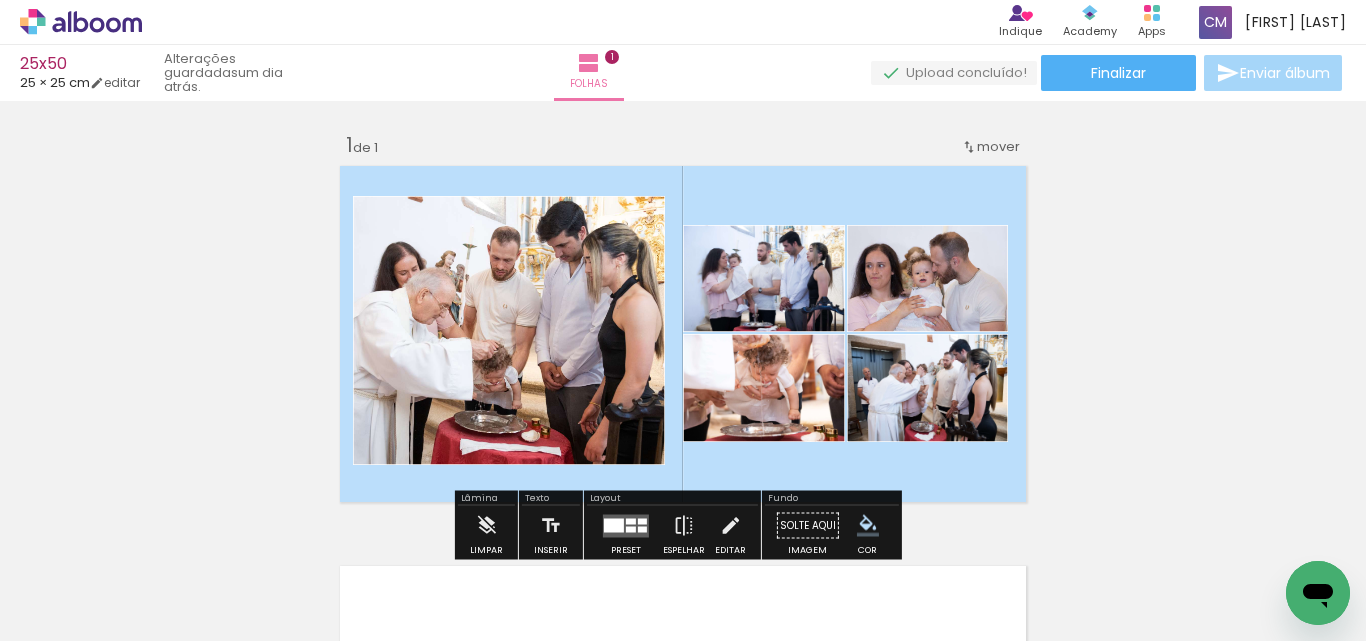 scroll, scrollTop: 26, scrollLeft: 0, axis: vertical 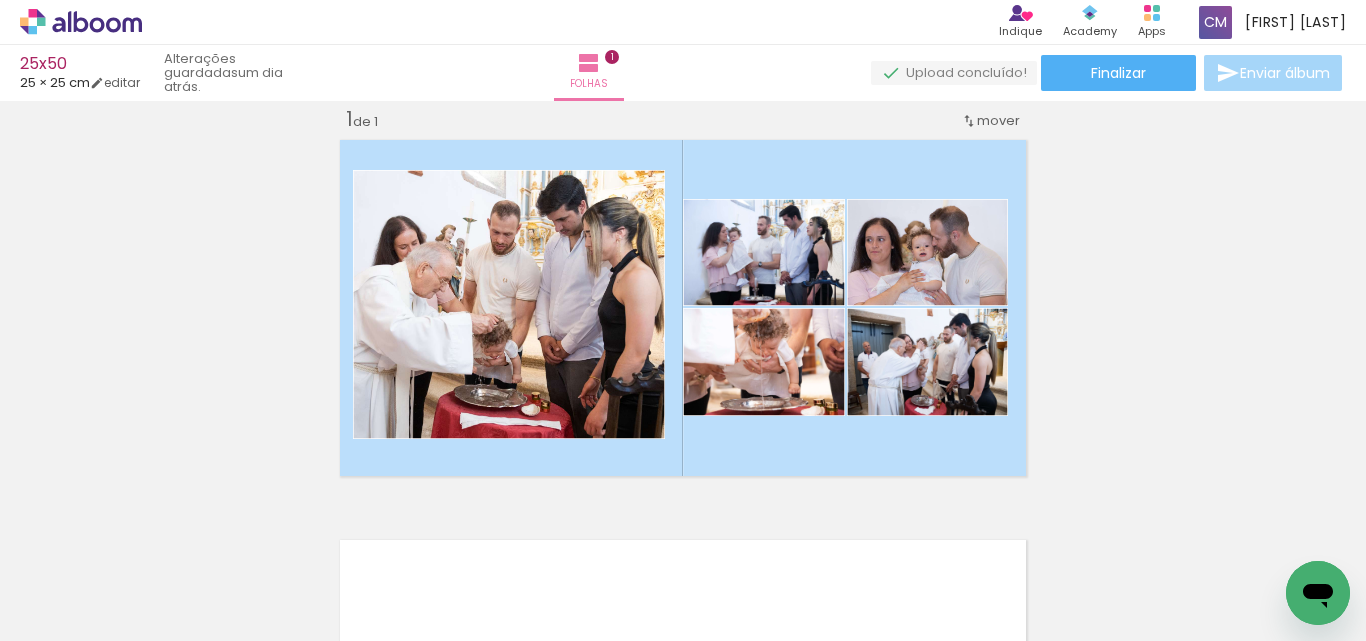 click on "Adicionar
Fotos" at bounding box center (71, 614) 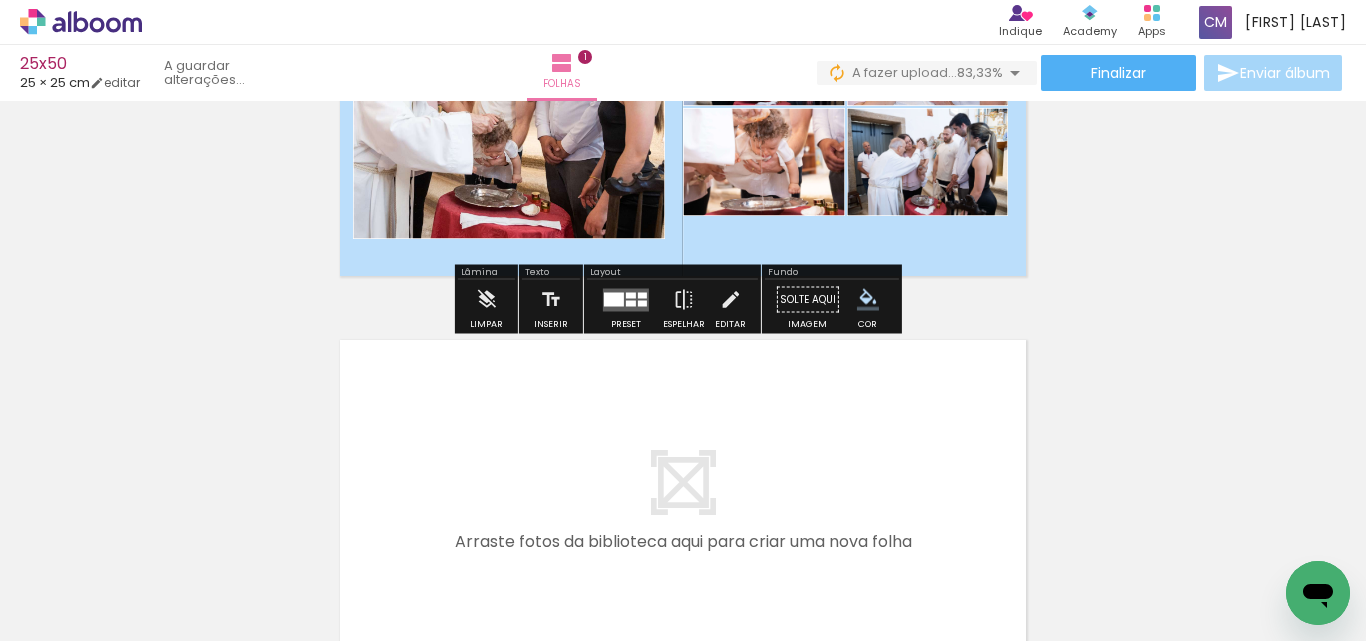 scroll, scrollTop: 326, scrollLeft: 0, axis: vertical 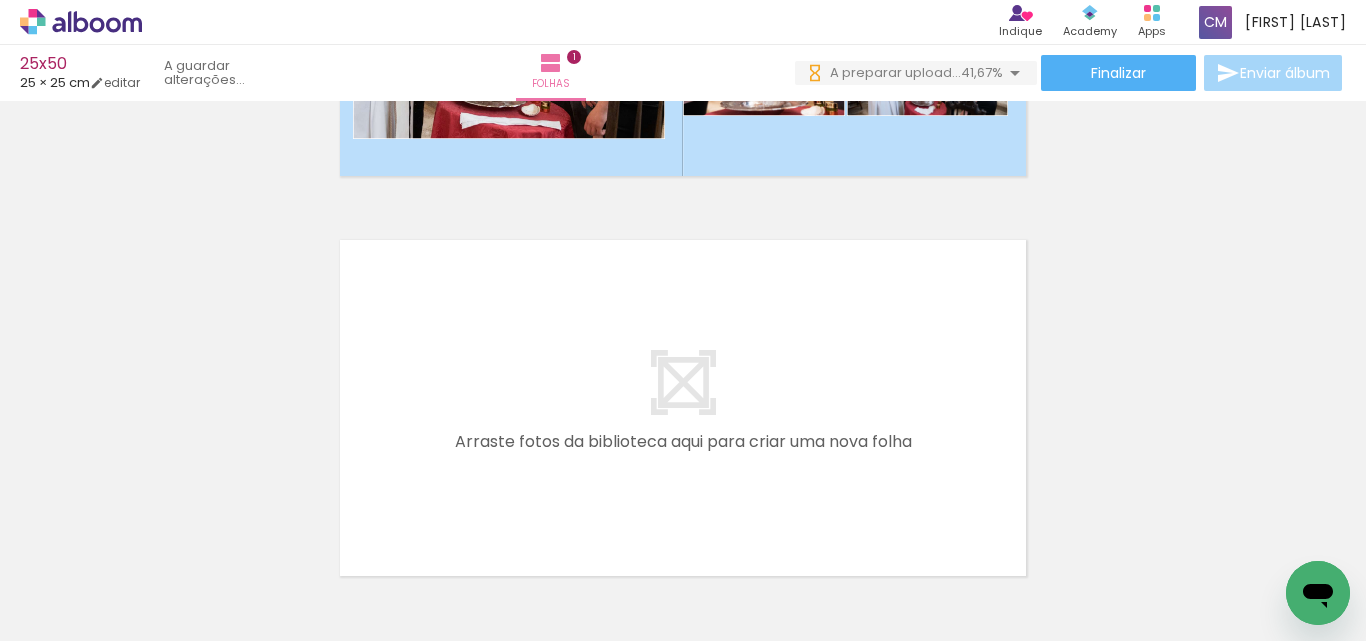 click at bounding box center (760, 574) 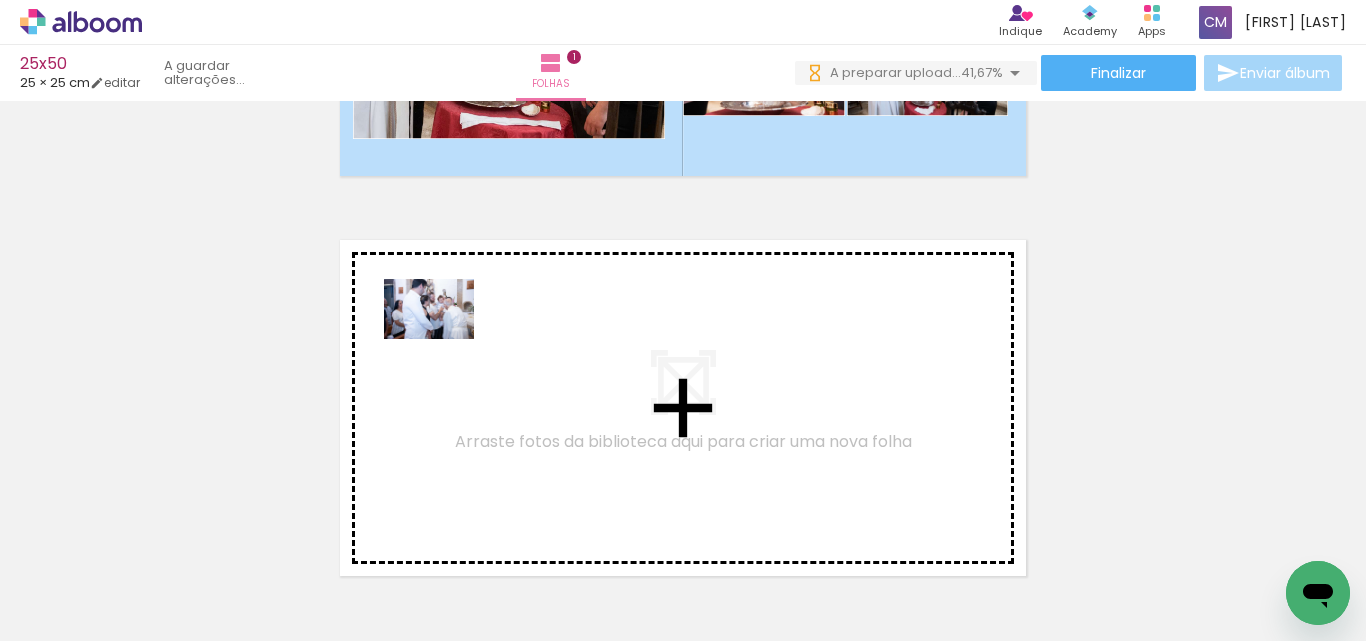 drag, startPoint x: 791, startPoint y: 594, endPoint x: 444, endPoint y: 339, distance: 430.62048 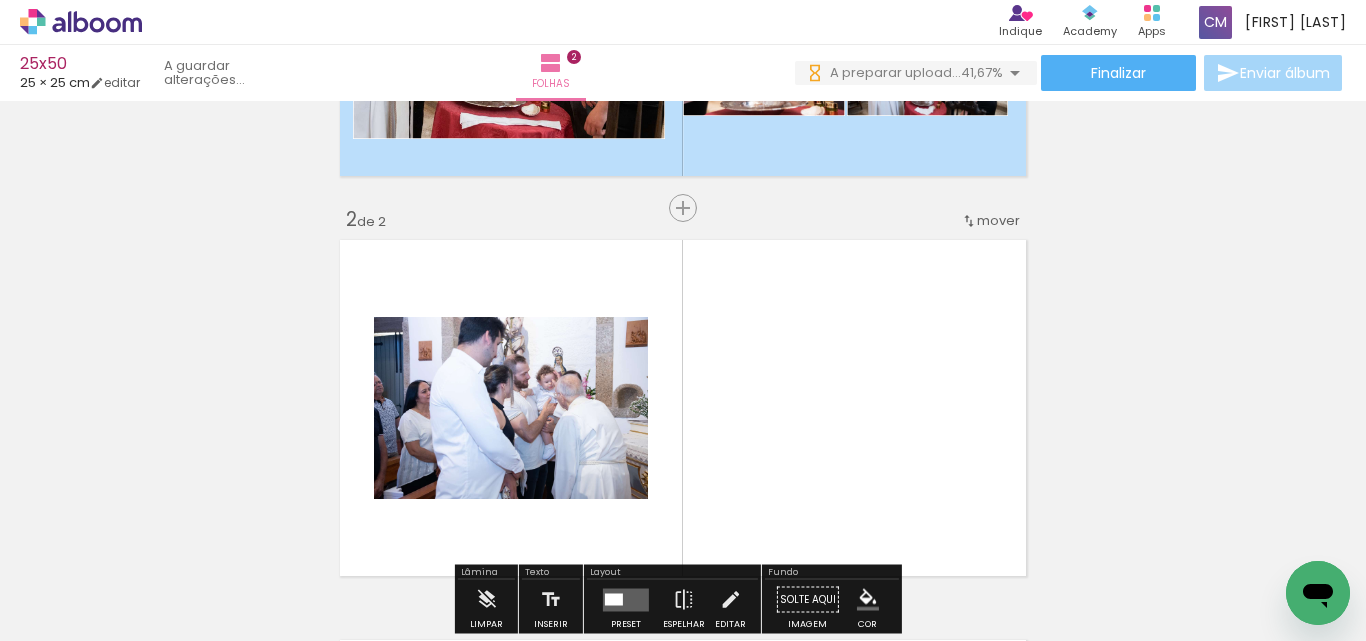 scroll, scrollTop: 426, scrollLeft: 0, axis: vertical 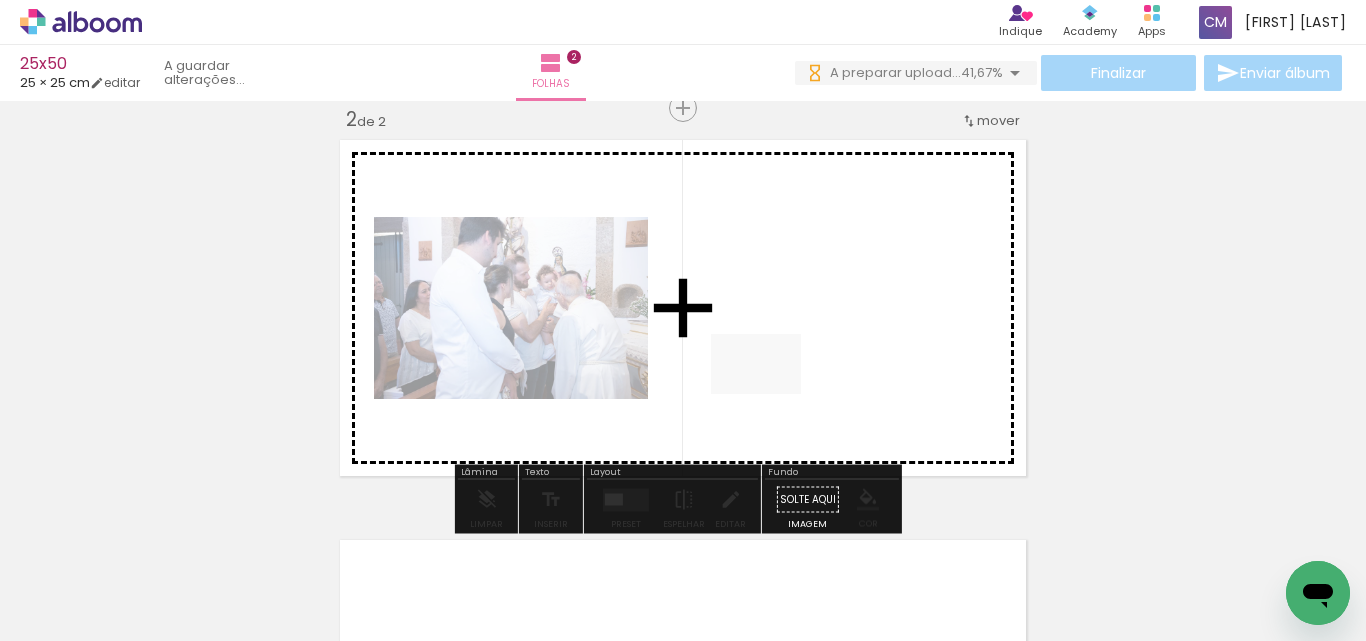 drag, startPoint x: 757, startPoint y: 581, endPoint x: 848, endPoint y: 549, distance: 96.462425 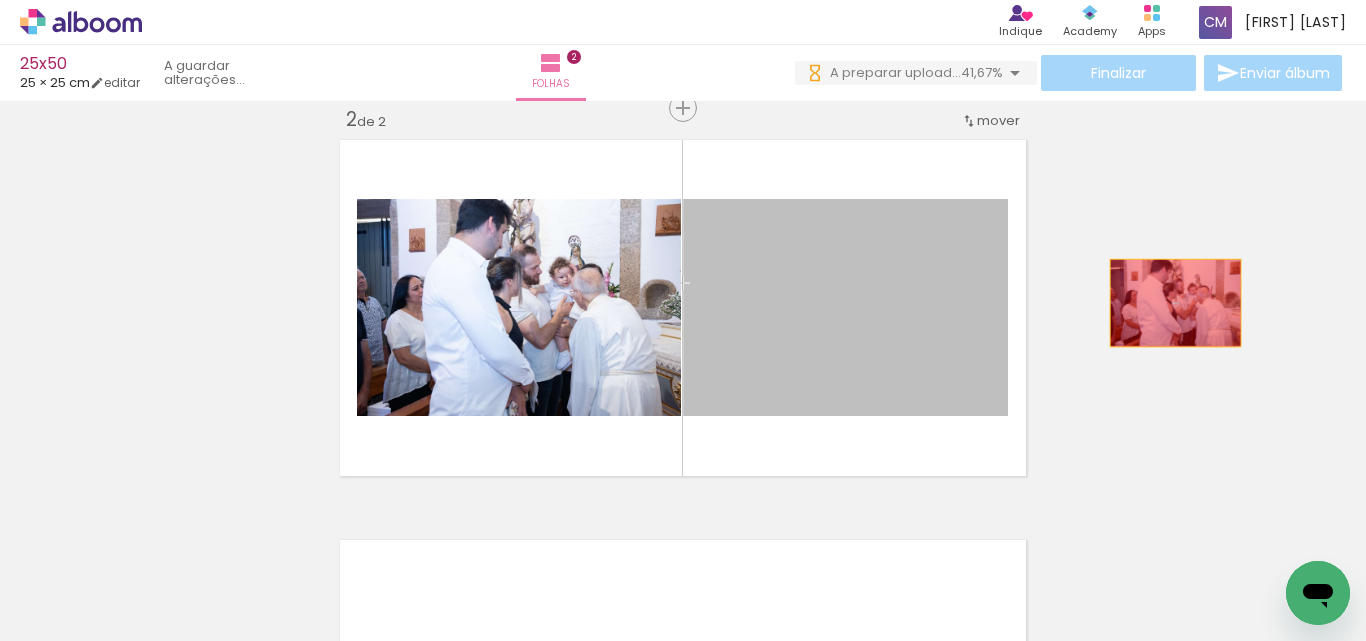 drag, startPoint x: 841, startPoint y: 310, endPoint x: 1177, endPoint y: 303, distance: 336.0729 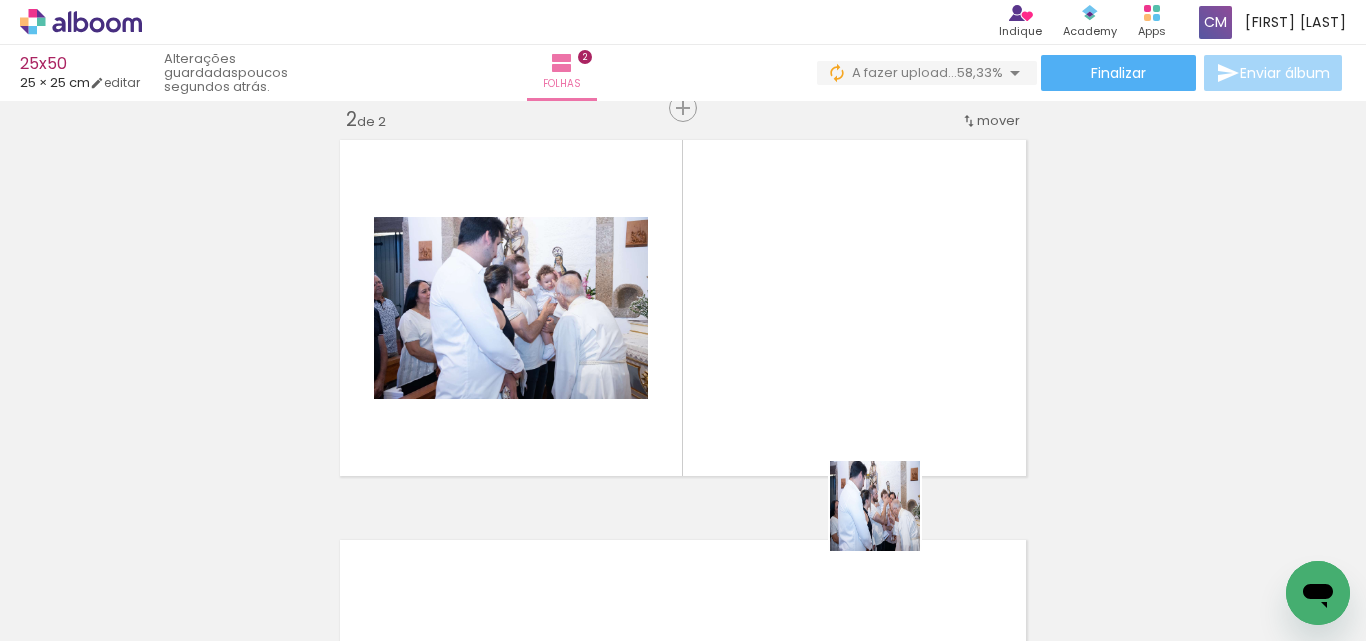 drag, startPoint x: 992, startPoint y: 594, endPoint x: 756, endPoint y: 362, distance: 330.93805 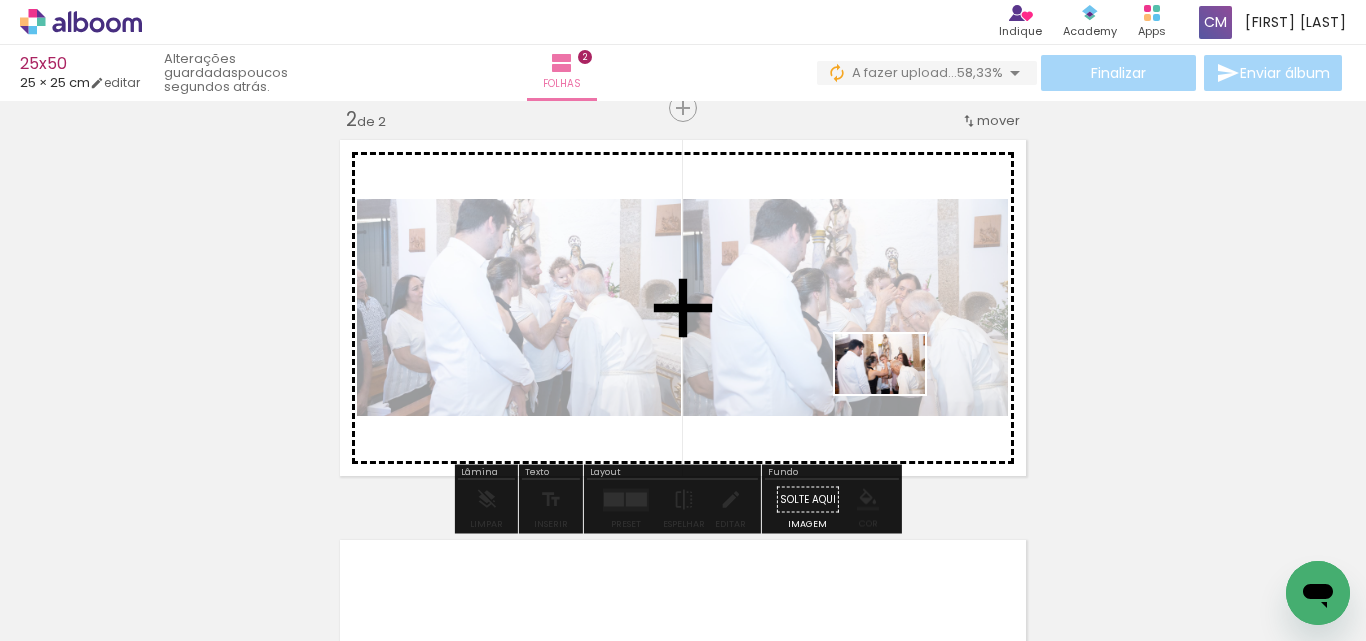 drag, startPoint x: 1225, startPoint y: 582, endPoint x: 883, endPoint y: 388, distance: 393.19208 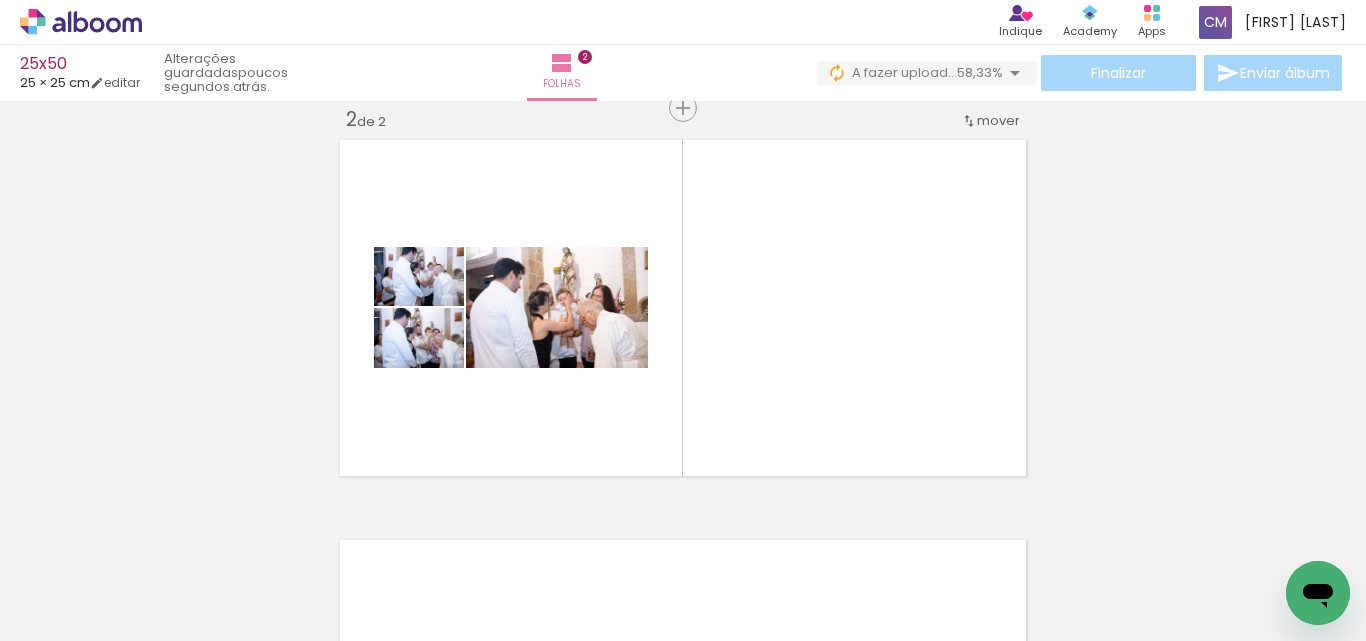 scroll, scrollTop: 0, scrollLeft: 140, axis: horizontal 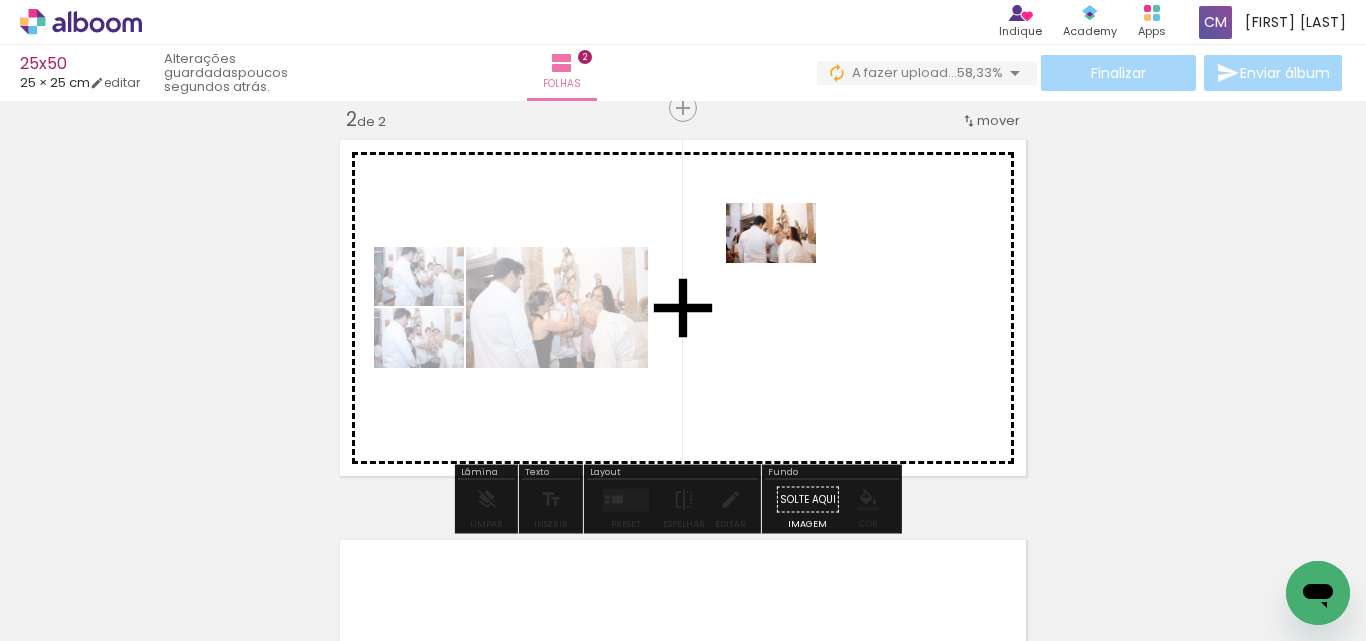 drag, startPoint x: 1181, startPoint y: 579, endPoint x: 786, endPoint y: 263, distance: 505.8468 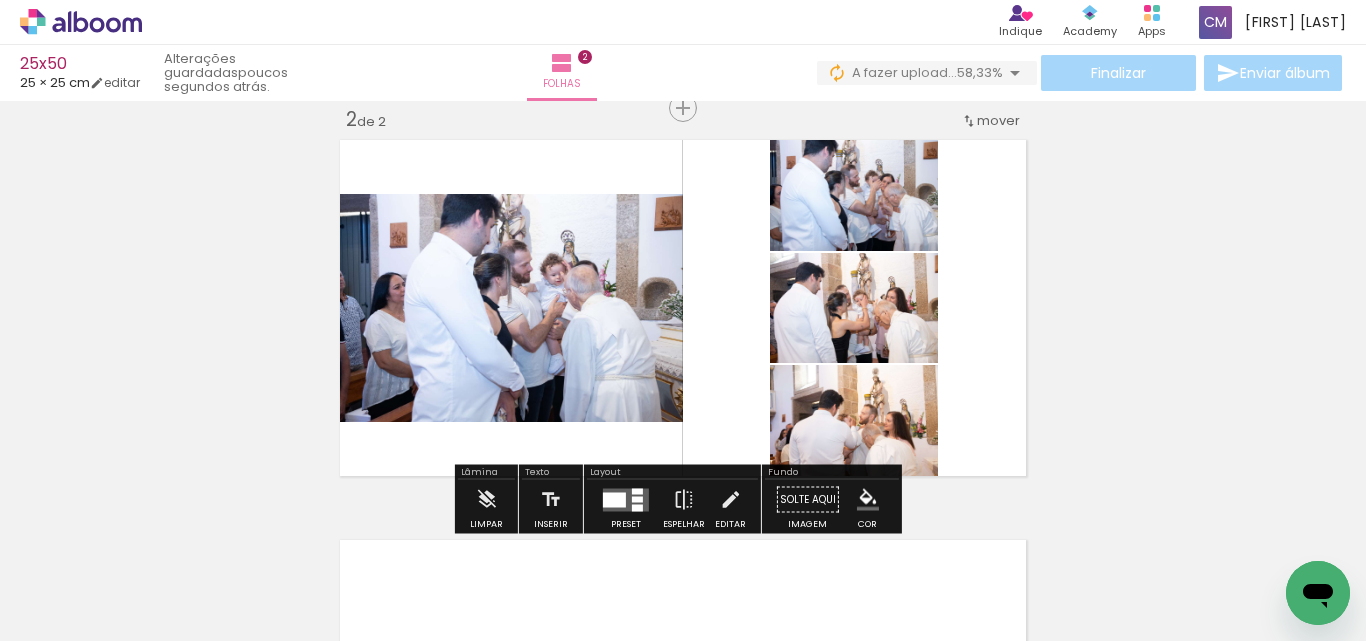 scroll, scrollTop: 0, scrollLeft: 148, axis: horizontal 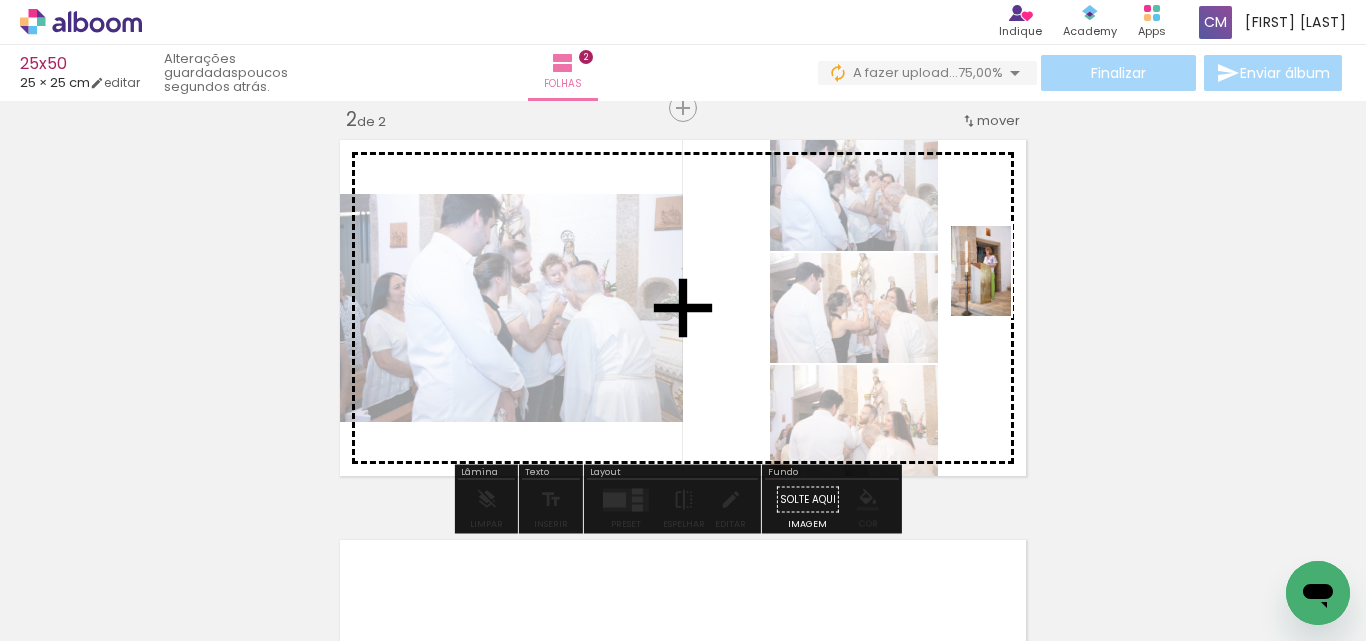 drag, startPoint x: 1288, startPoint y: 555, endPoint x: 1009, endPoint y: 290, distance: 384.79346 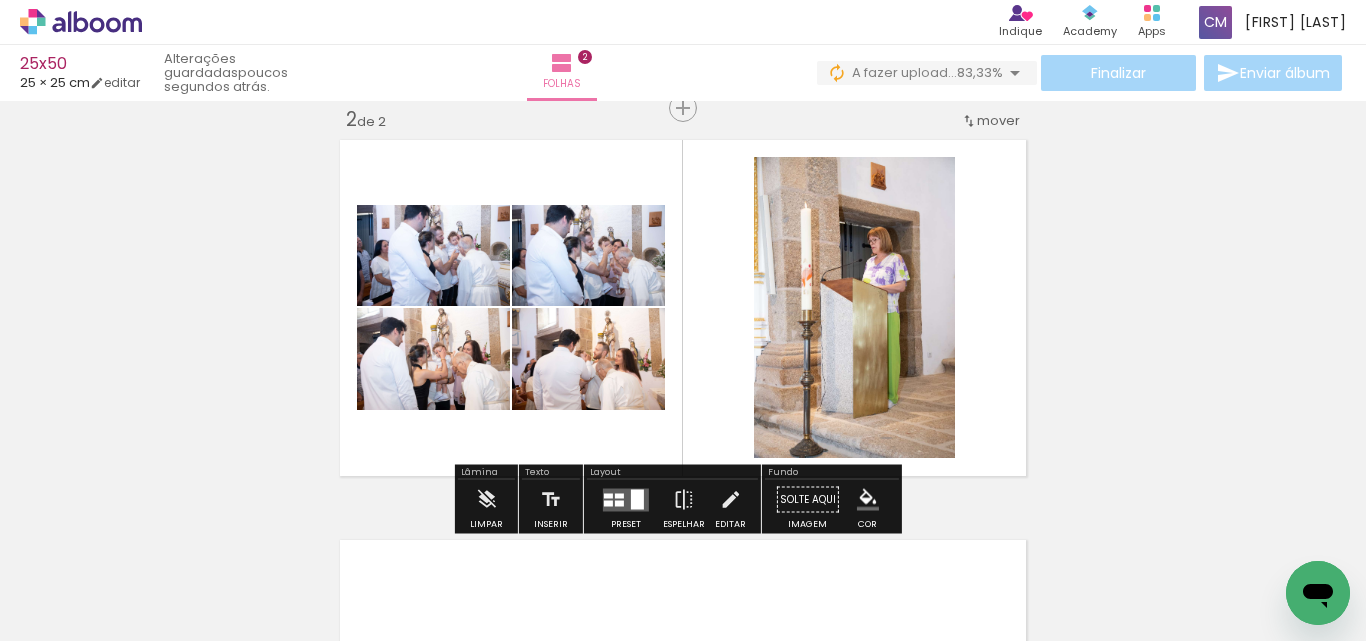 click on "Adicionar
Fotos" at bounding box center [71, 614] 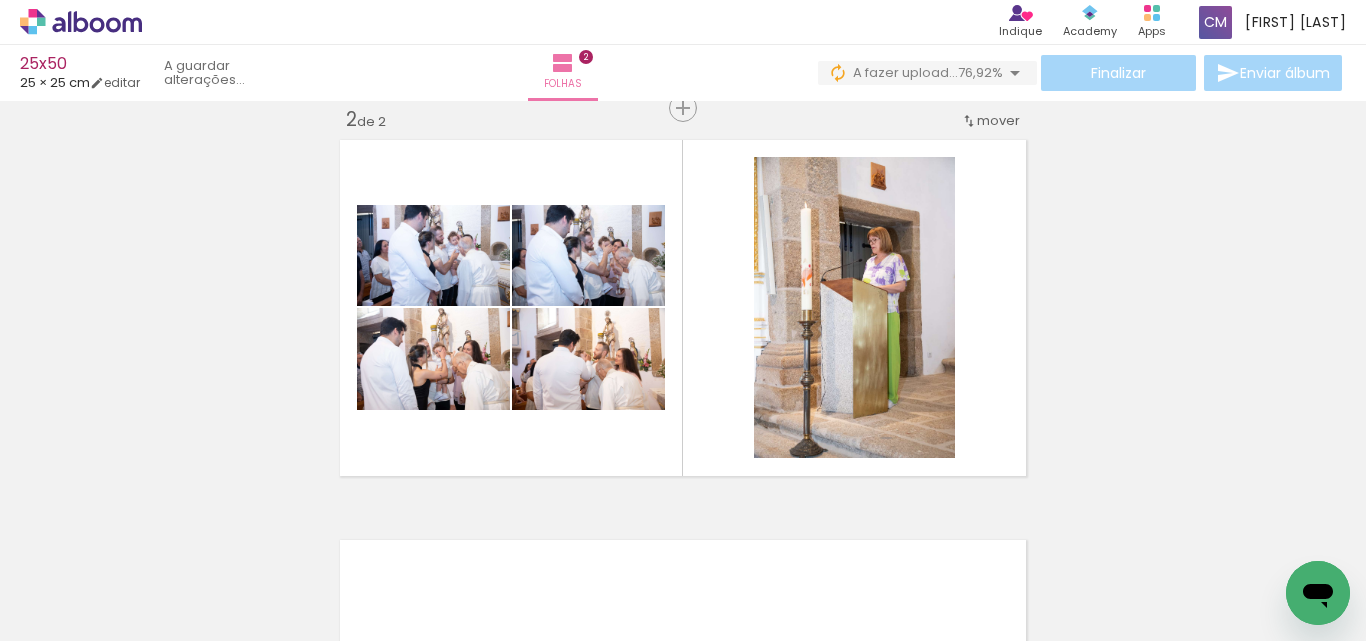 scroll, scrollTop: 0, scrollLeft: 272, axis: horizontal 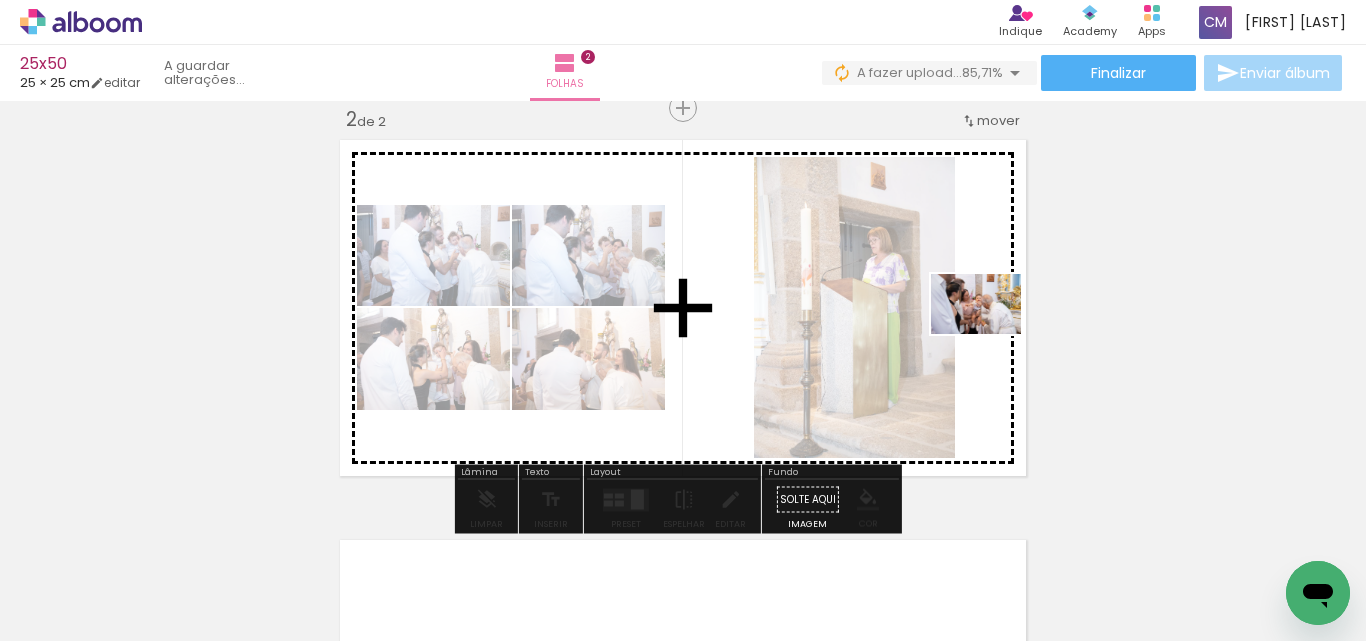 drag, startPoint x: 1191, startPoint y: 582, endPoint x: 1210, endPoint y: 599, distance: 25.495098 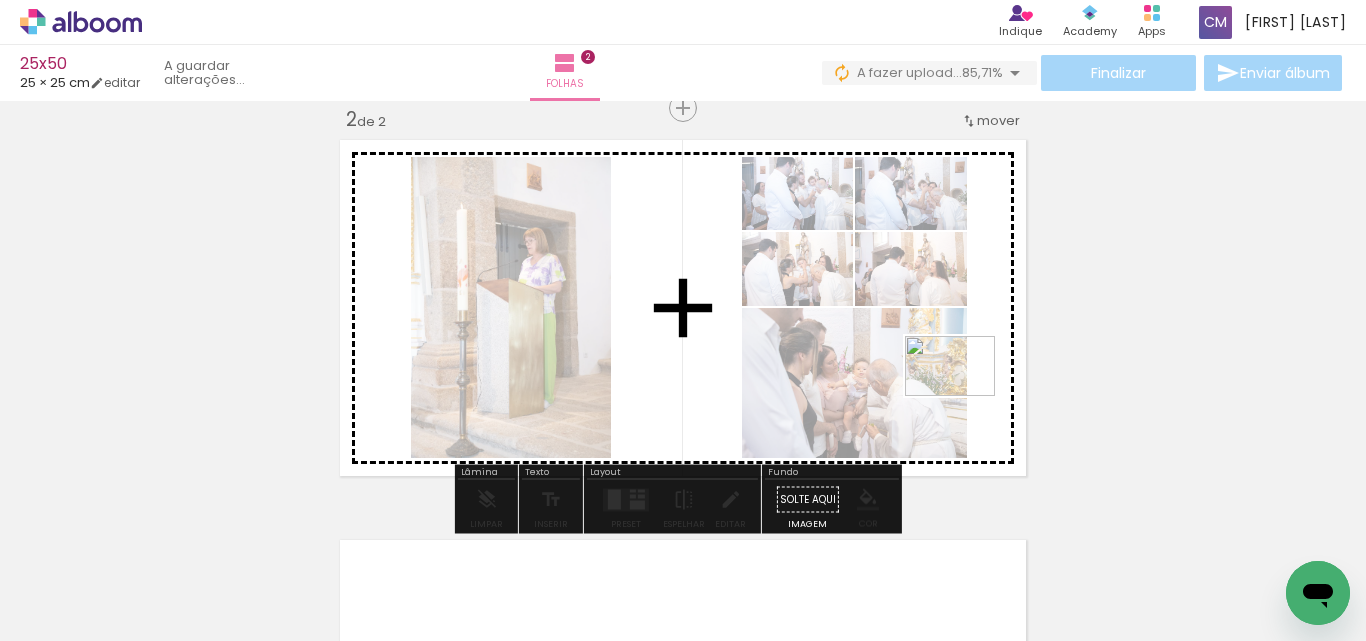 drag, startPoint x: 1273, startPoint y: 585, endPoint x: 965, endPoint y: 396, distance: 361.36548 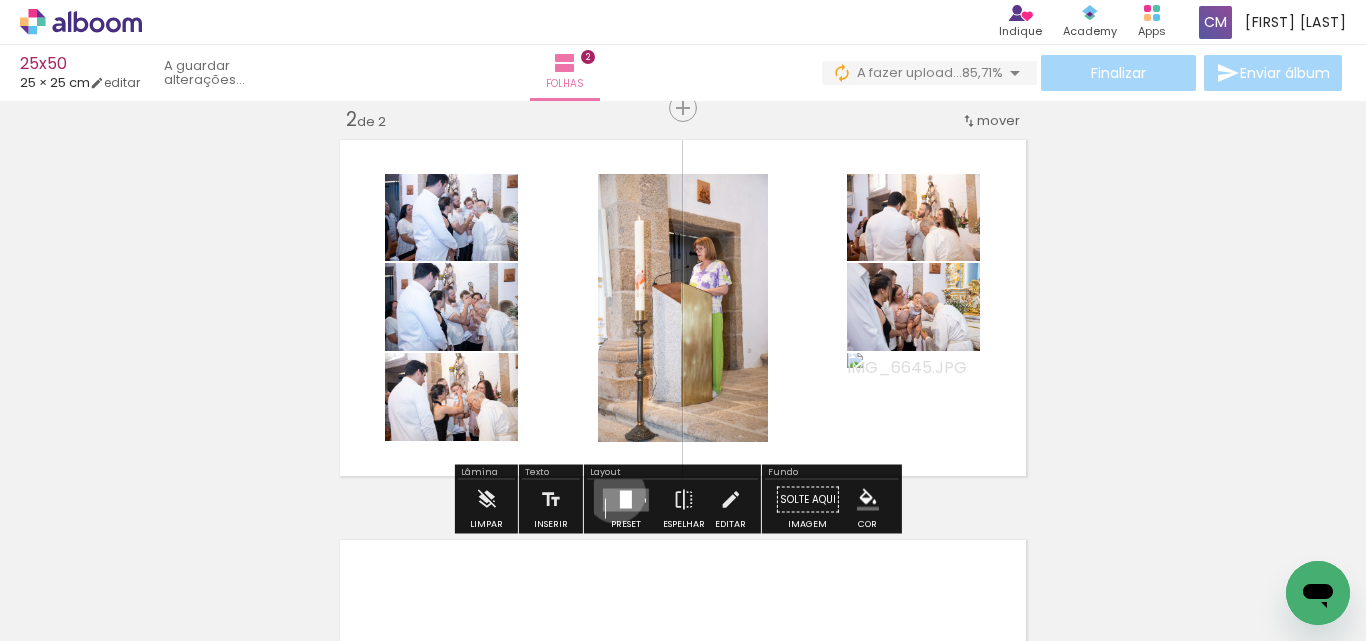 click at bounding box center (626, 499) 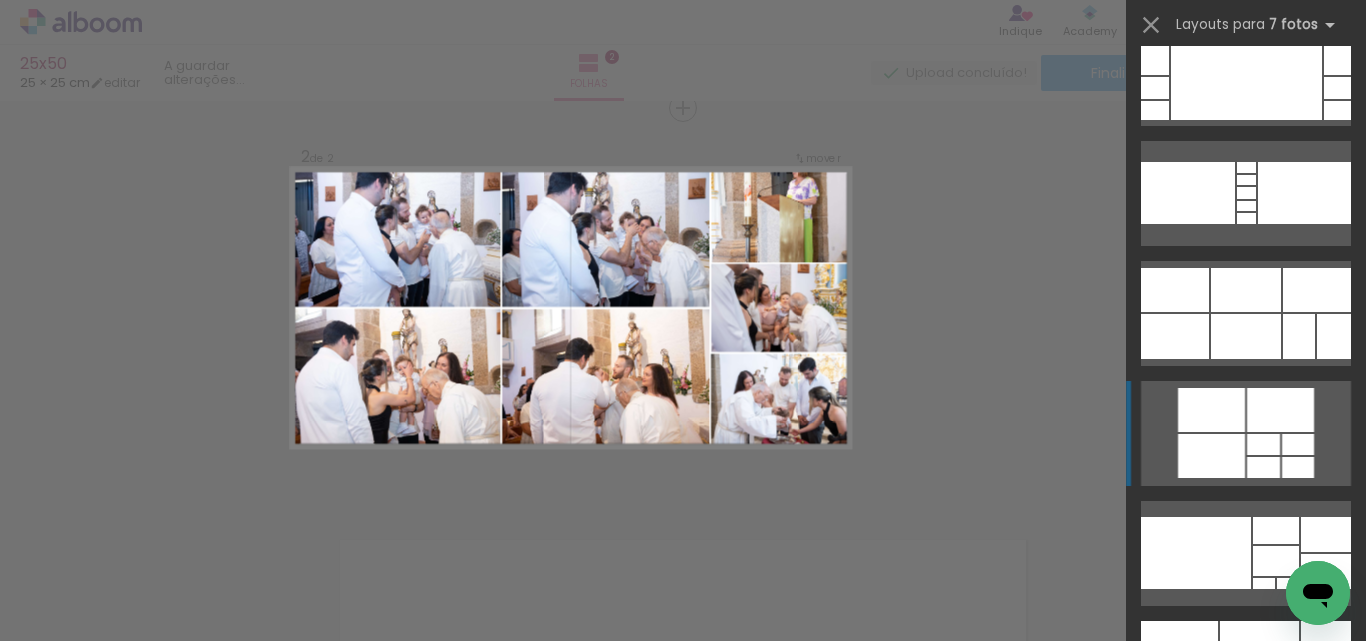 scroll, scrollTop: 7200, scrollLeft: 0, axis: vertical 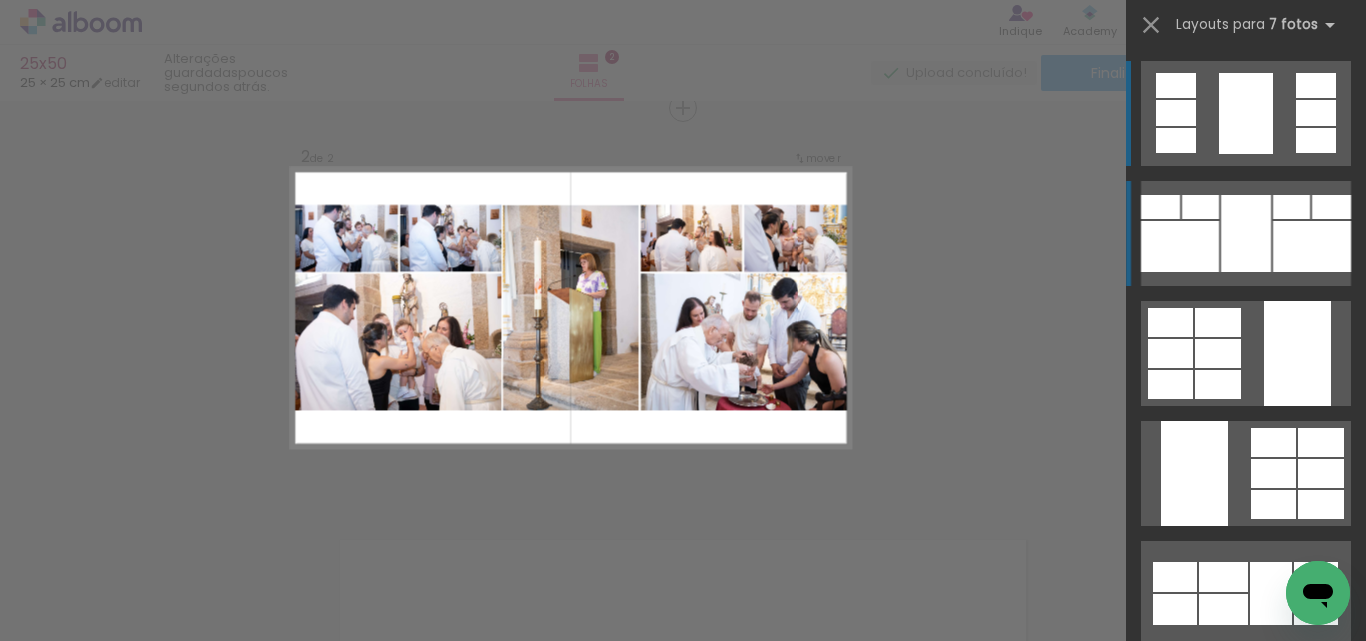 click at bounding box center (1223, 609) 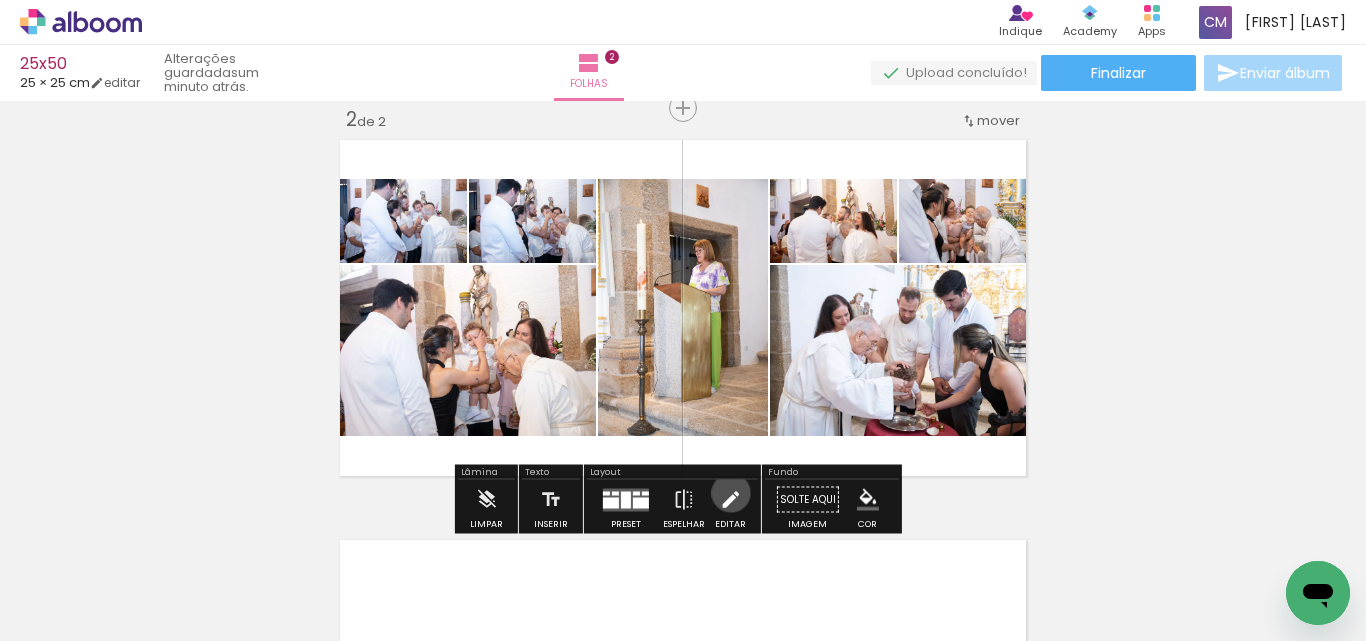 click at bounding box center [730, 500] 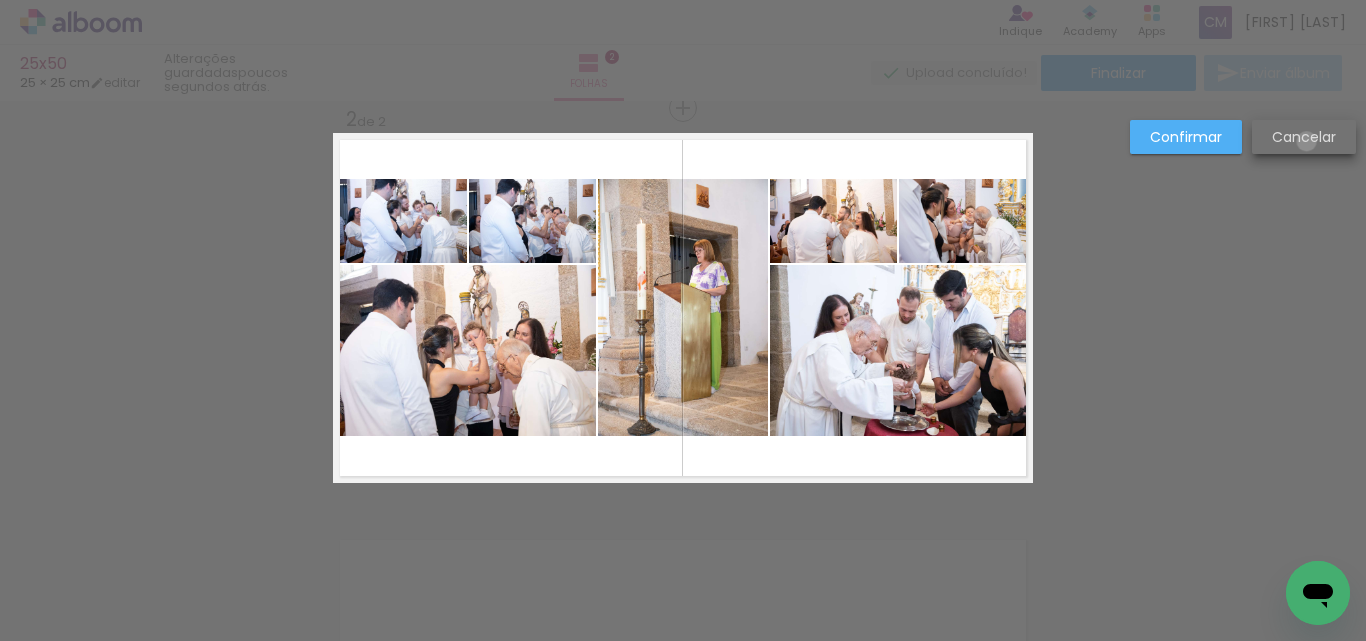 click on "Cancelar" at bounding box center [0, 0] 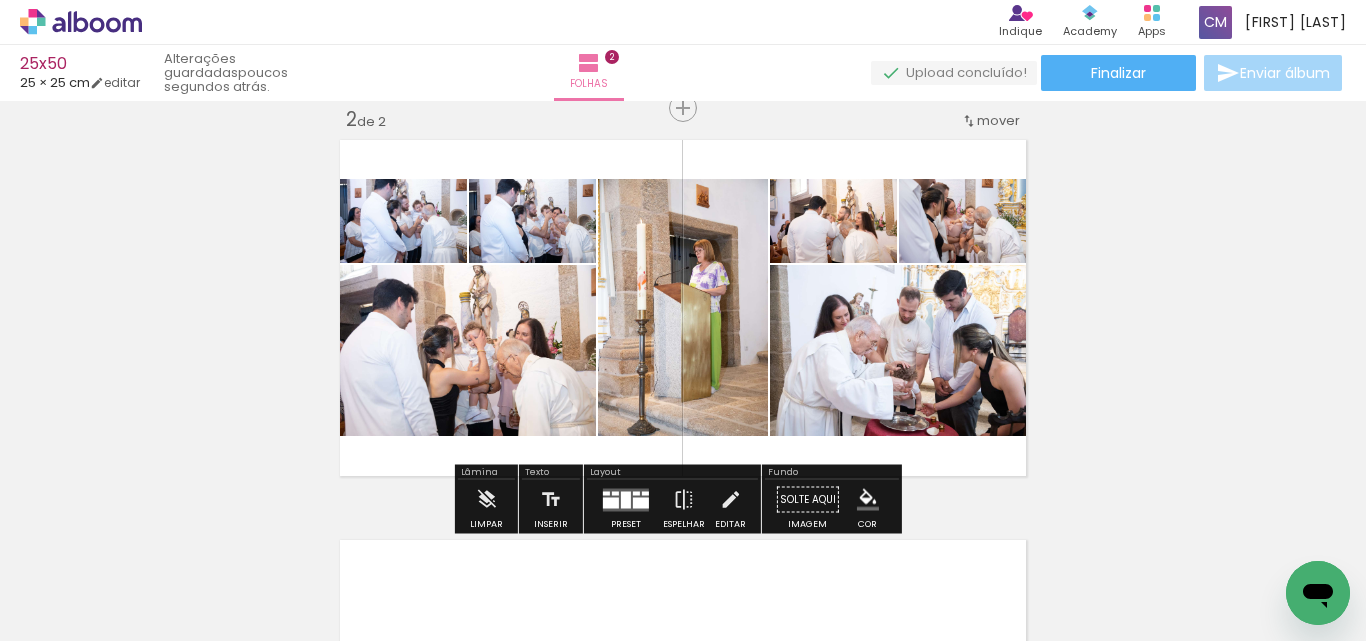 click at bounding box center [626, 499] 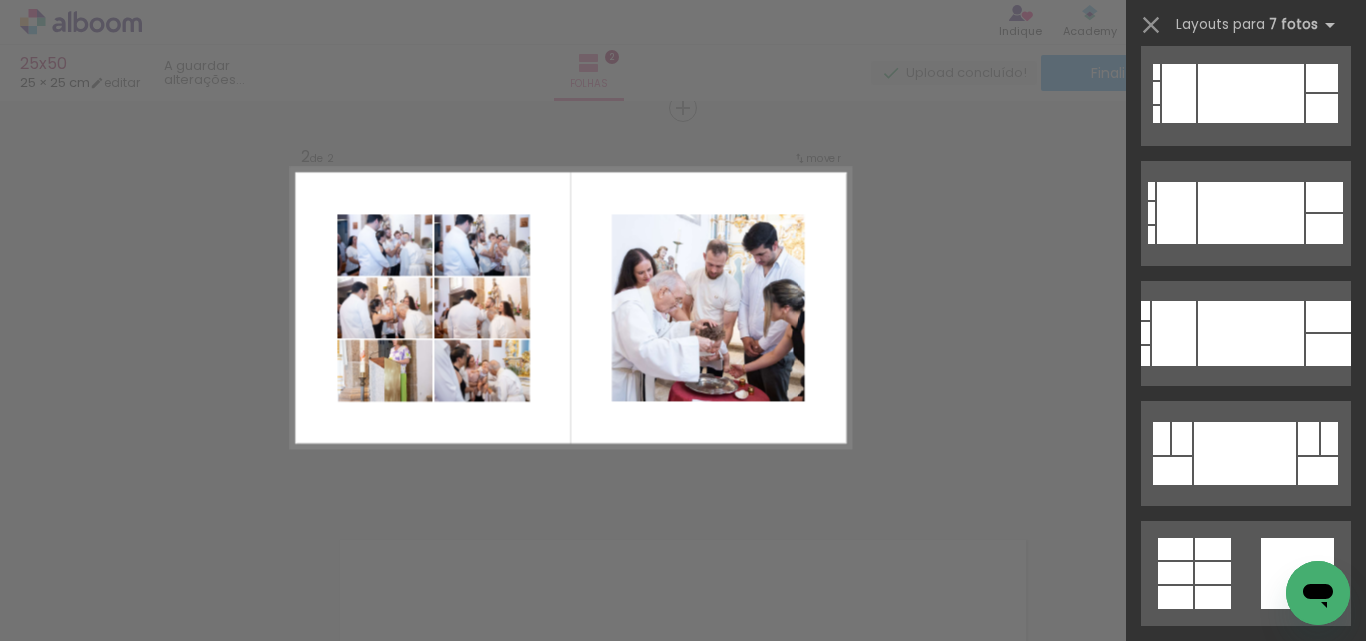 scroll, scrollTop: 17120, scrollLeft: 0, axis: vertical 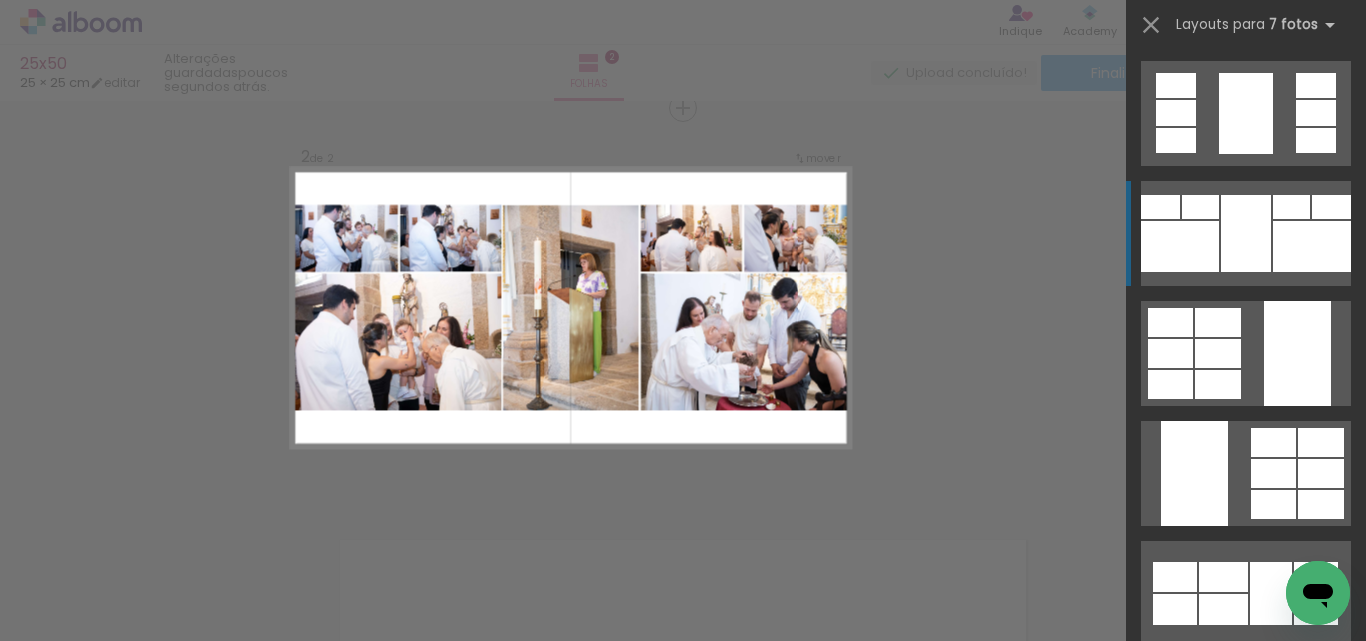 click at bounding box center [1245, 833] 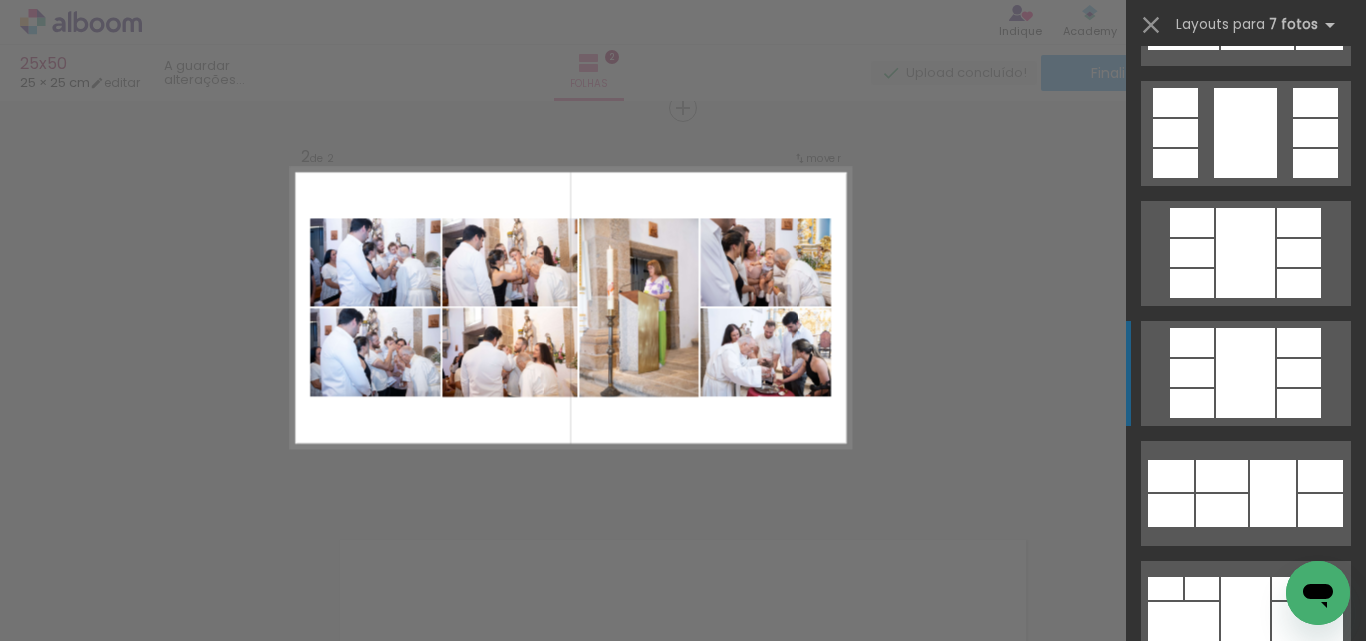 scroll, scrollTop: 900, scrollLeft: 0, axis: vertical 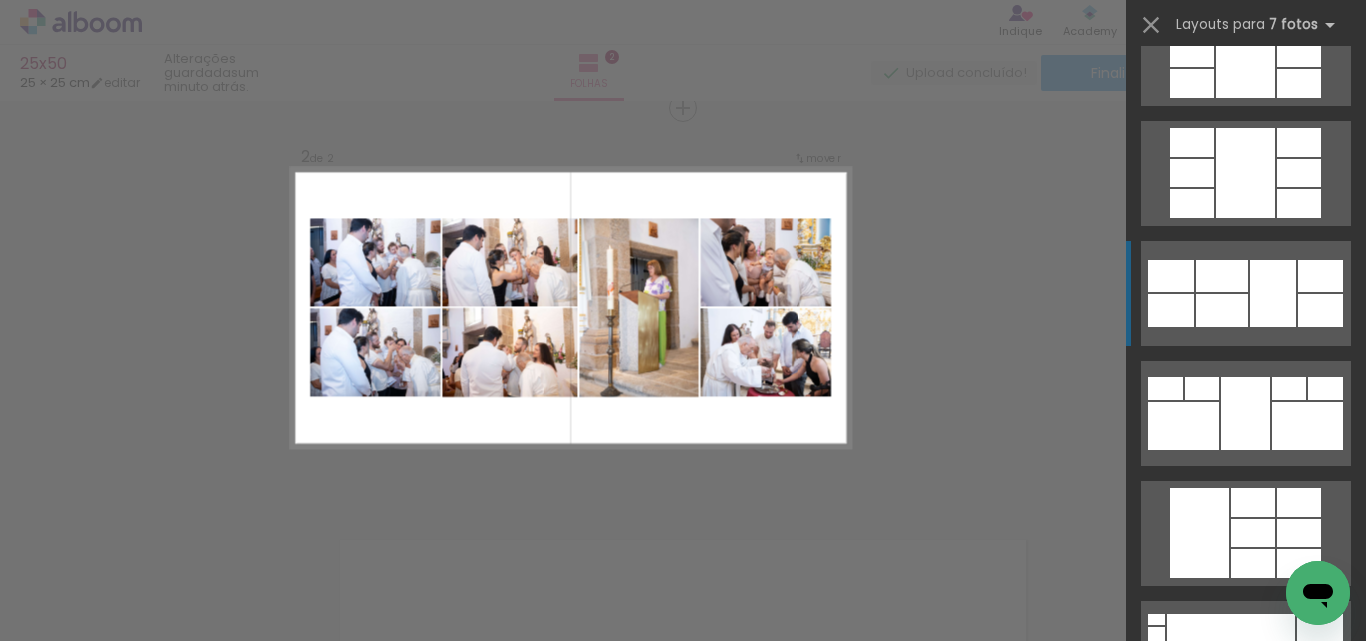 click at bounding box center (1315, -98) 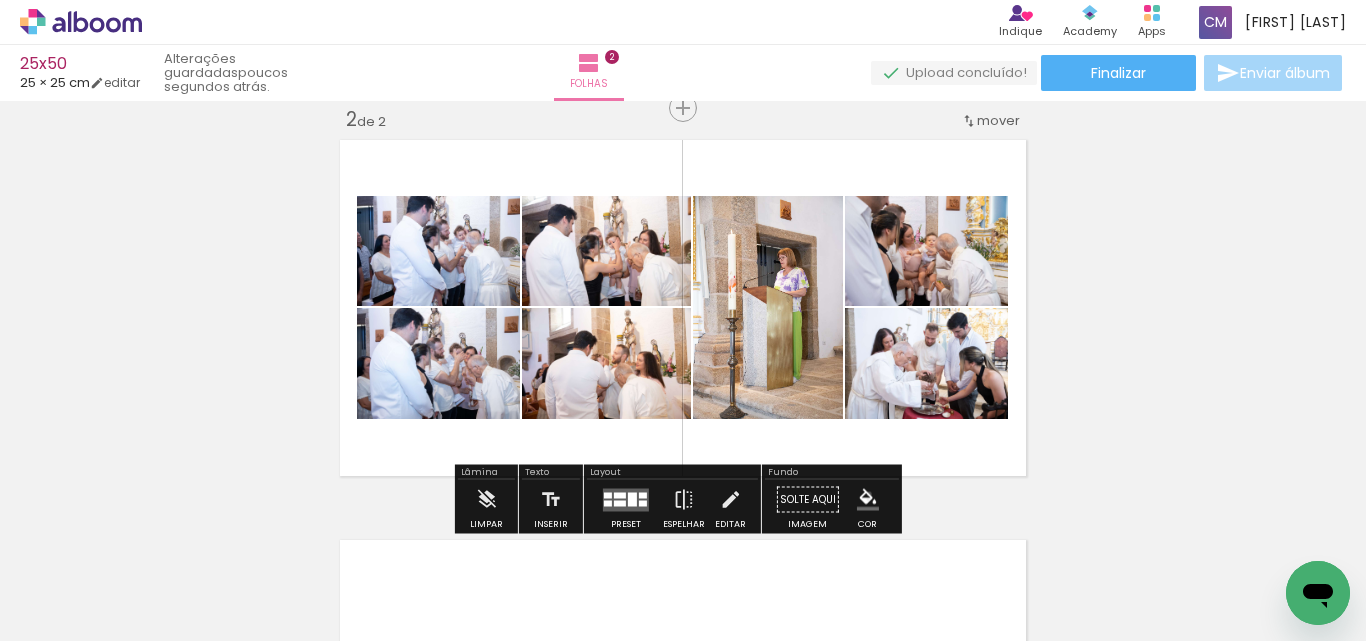 click at bounding box center [868, 500] 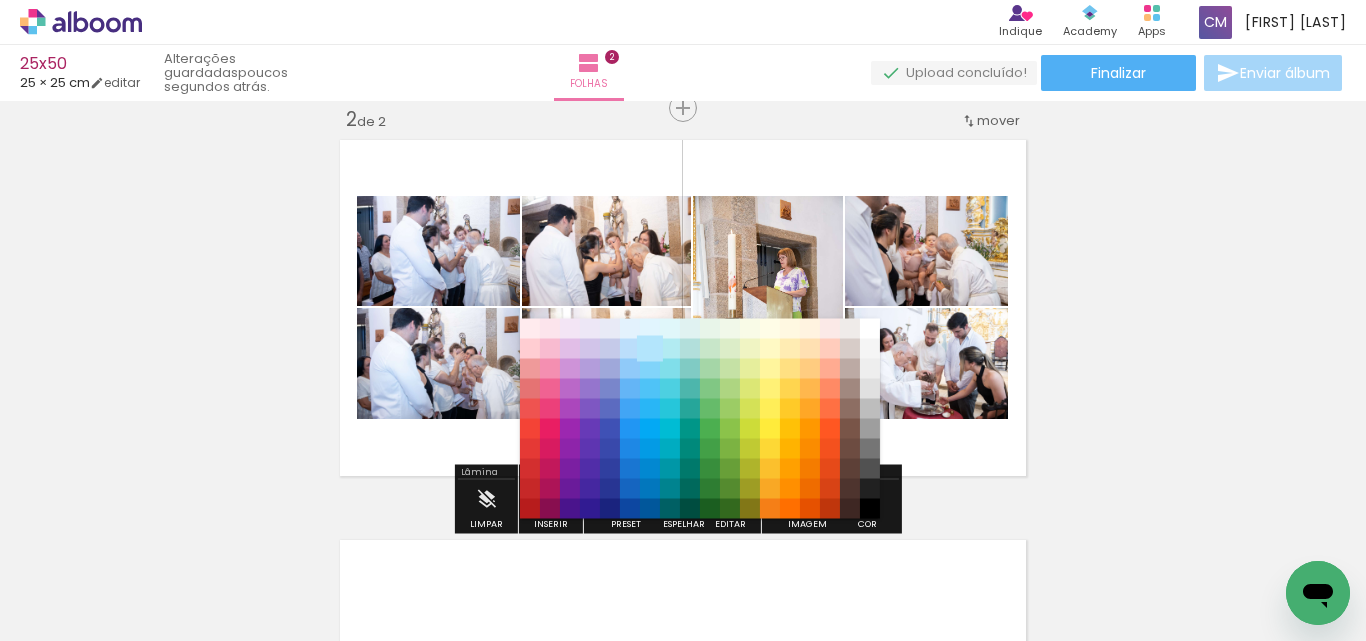 click on "#b3e5fc" at bounding box center [650, 349] 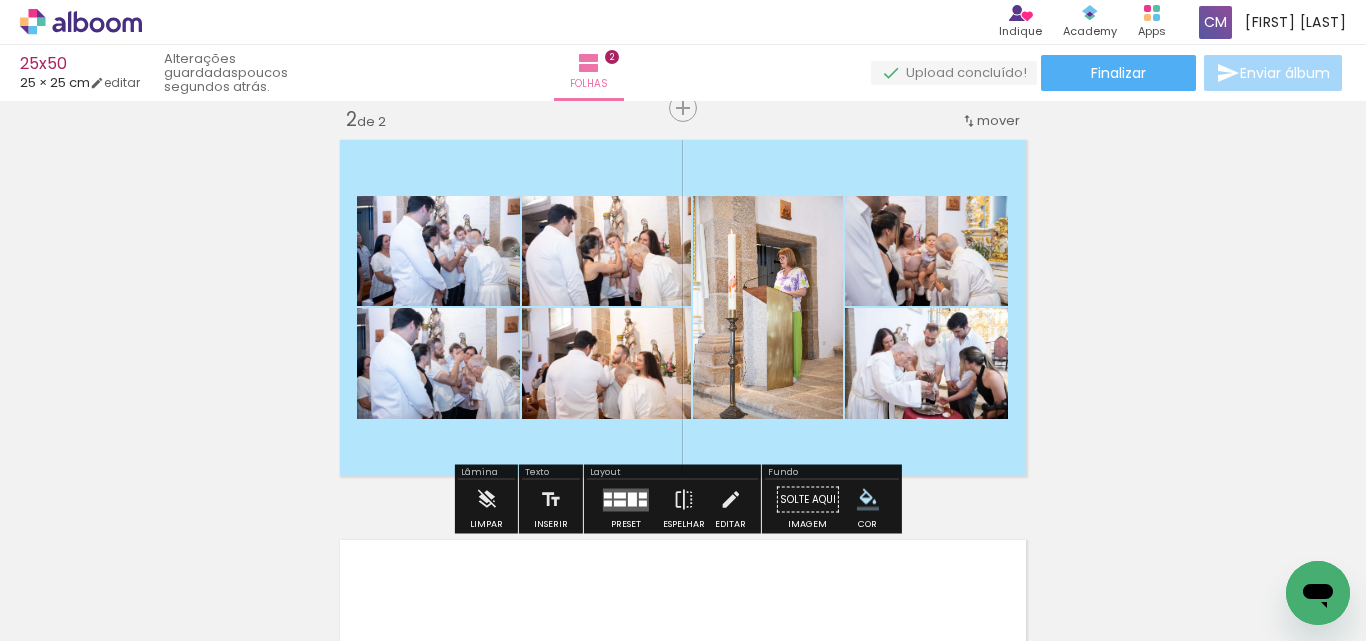 click on "#ffebee #ffcdd2 #ef9a9a #e57373 #ef5350 #f44336 #e53935 #d32f2f #c62828 #b71c1c #fce4ec #f8bbd0 #f48fb1 #f06292 #ec407a #e91e63 #d81b60 #c2185b #ad1457 #880e4f #f3e5f5 #e1bee7 #ce93d8 #ba68c8 #ab47bc #9c27b0 #8e24aa #7b1fa2 #6a1b9a #4a148c #ede7f6 #d1c4e9 #b39ddb #9575cd #7e57c2 #673ab7 #5e35b1 #512da8 #4527a0 #311b92 #e8eaf6 #c5cae9 #9fa8da #7986cb #5c6bc0 #3f51b5 #3949ab #303f9f #283593 #1a237e #e3f2fd #bbdefb #90caf9 #64b5f6 #42a5f5 #2196f3 #1e88e5 #1976d2 #1565c0 #0d47a1 #e1f5fe #b3e5fc #81d4fa #4fc3f7 #29b6f6 #03a9f4 #039be5 #0288d1 #0277bd #01579b #e0f7fa #b2ebf2 #80deea #4dd0e1 #26c6da #00bcd4 #00acc1 #0097a7 #00838f #006064 #e0f2f1 #b2dfdb #80cbc4 #4db6ac #26a69a #009688 #00897b #00796b #00695c #004d40 #e8f5e9 #c8e6c9 #a5d6a7 #81c784 #66bb6a #4caf50 #43a047 #388e3c #2e7d32 #1b5e20 #f1f8e9 #dcedc8 #c5e1a5 #aed581 #9ccc65 #8bc34a #7cb342 #689f38 #558b2f #33691e #f9fbe7 #f0f4c3 #e6ee9c #dce775 #d4e157 #cddc39 #c0ca33 #afb42b #9e9d24 #827717 #fffde7 #fff9c4 #fff59d #fff176 #ffee58 #ffeb3b #fdd835 #fbc02d" at bounding box center (868, 500) 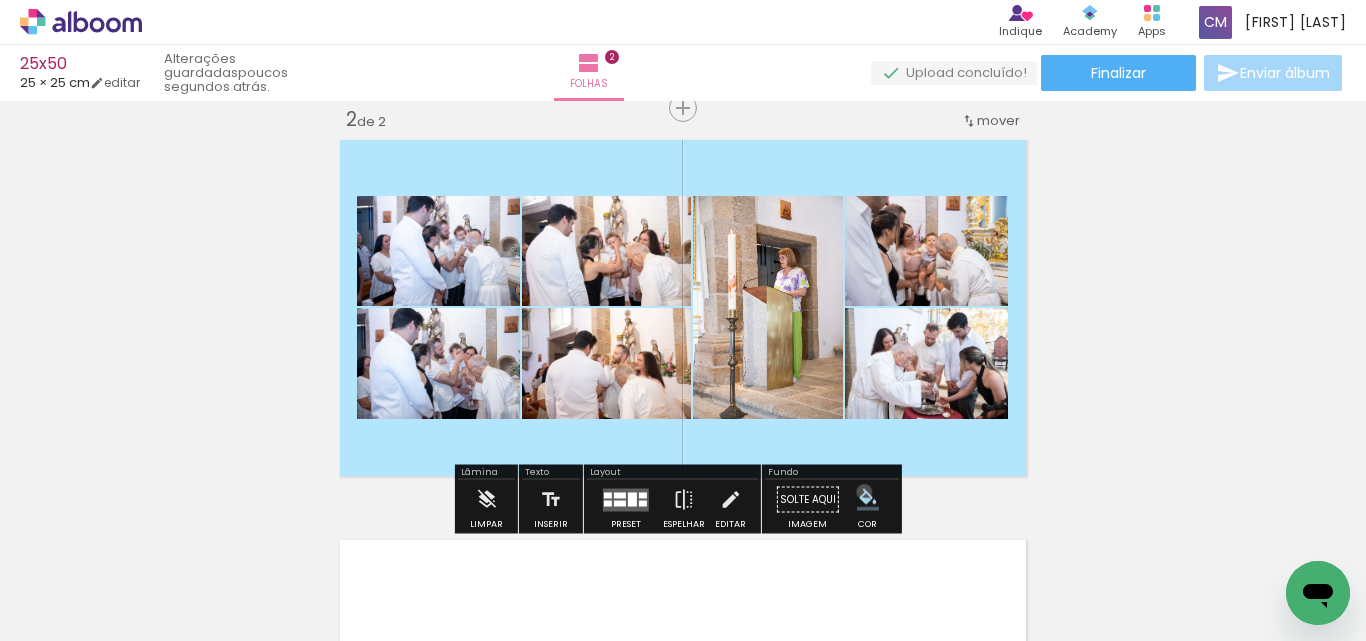 click at bounding box center [868, 500] 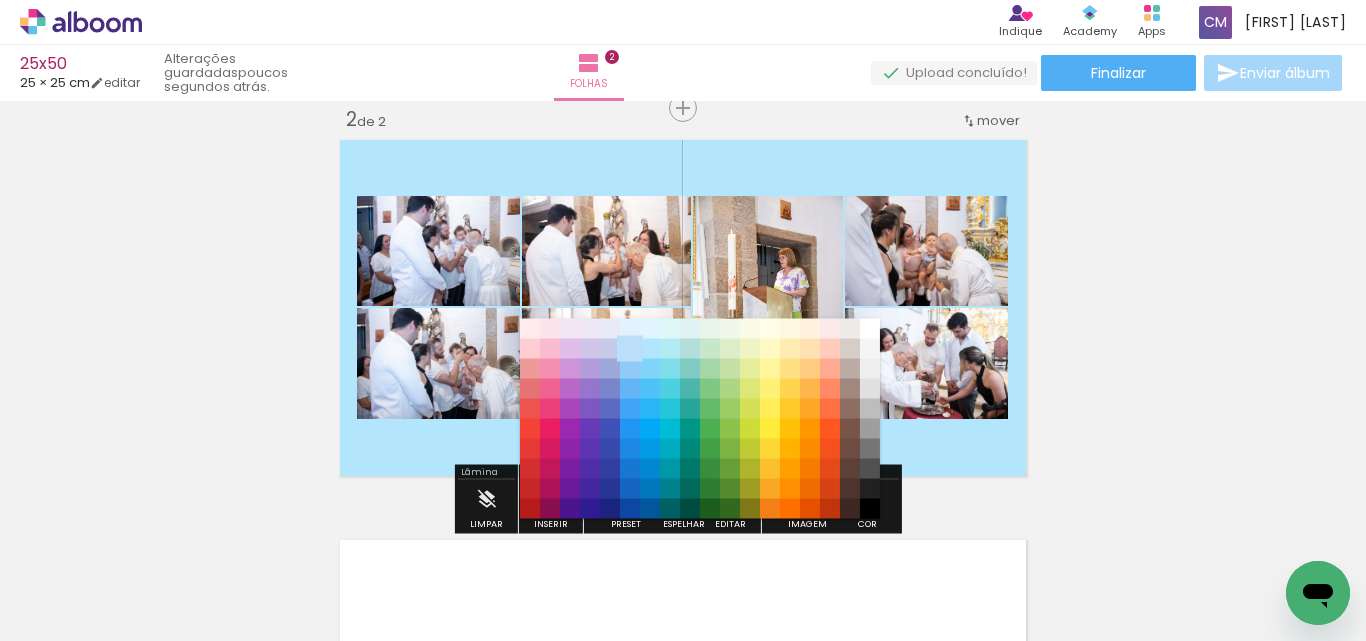click on "#bbdefb" at bounding box center [630, 349] 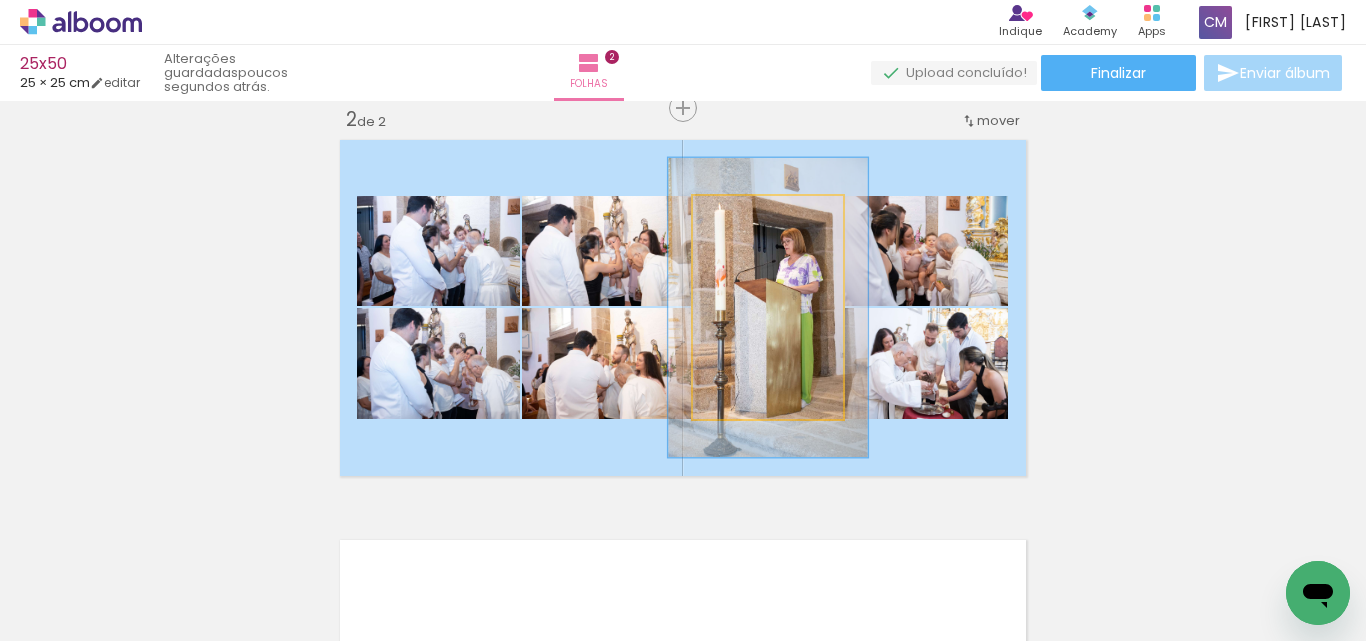 drag, startPoint x: 735, startPoint y: 214, endPoint x: 758, endPoint y: 213, distance: 23.021729 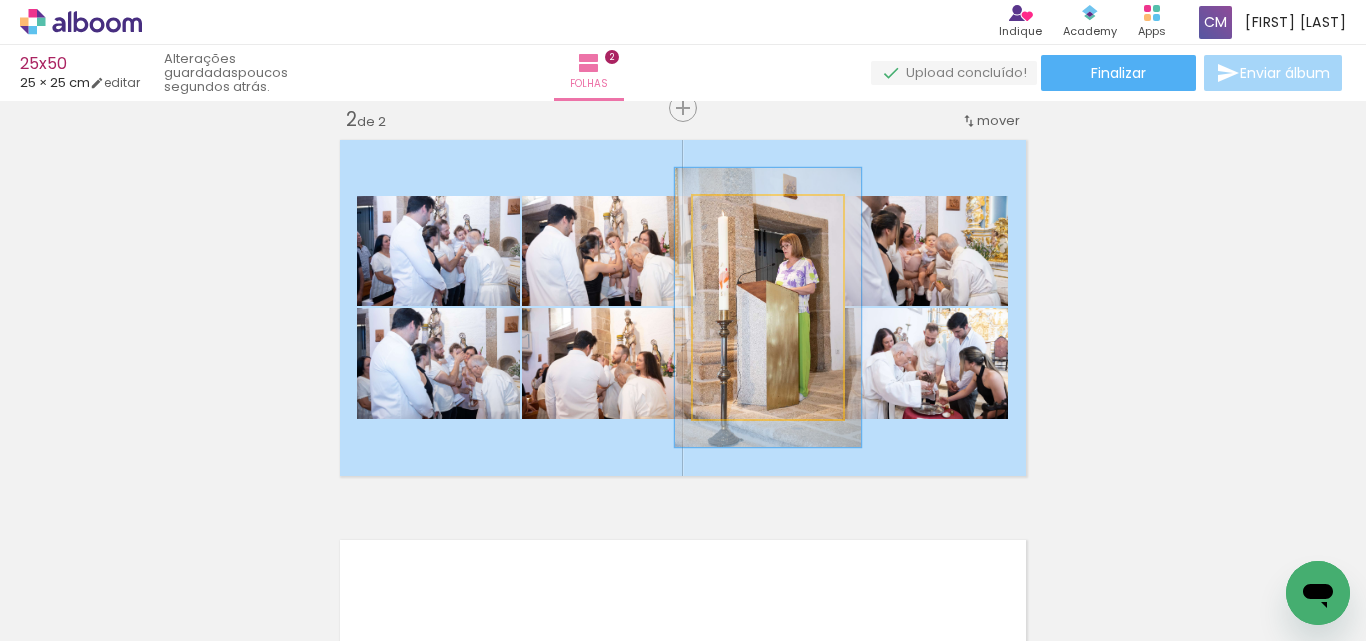 type on "124" 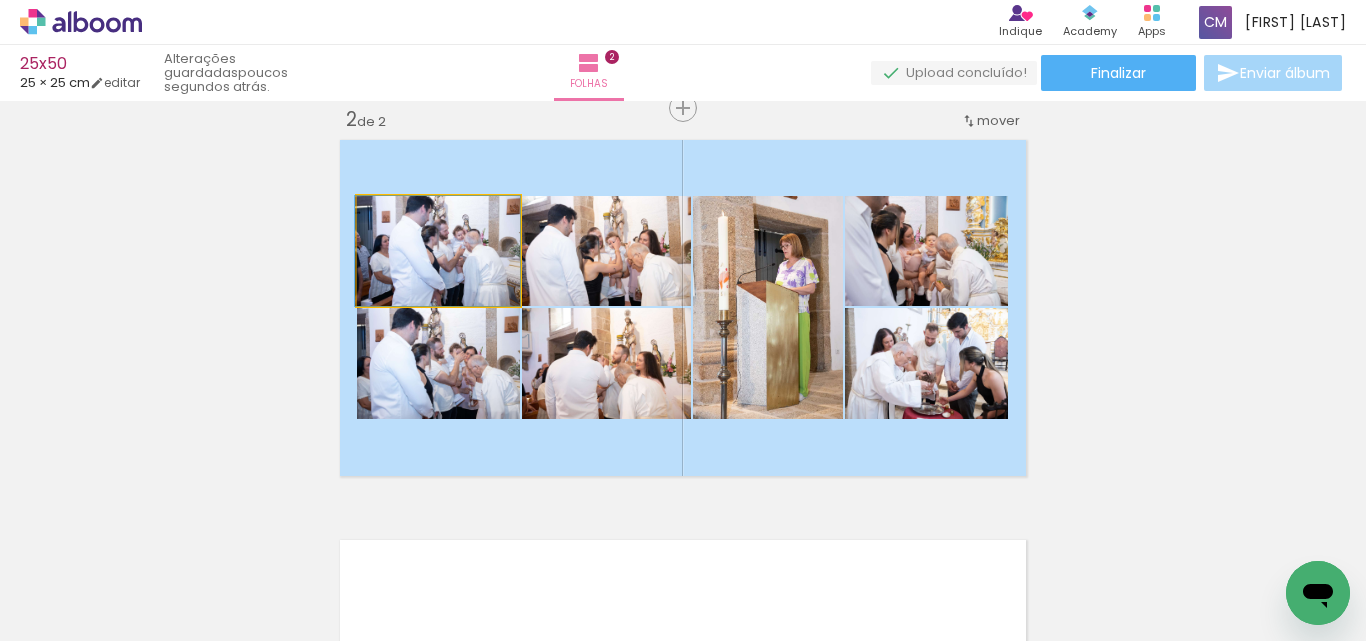 drag, startPoint x: 452, startPoint y: 253, endPoint x: 451, endPoint y: 263, distance: 10.049875 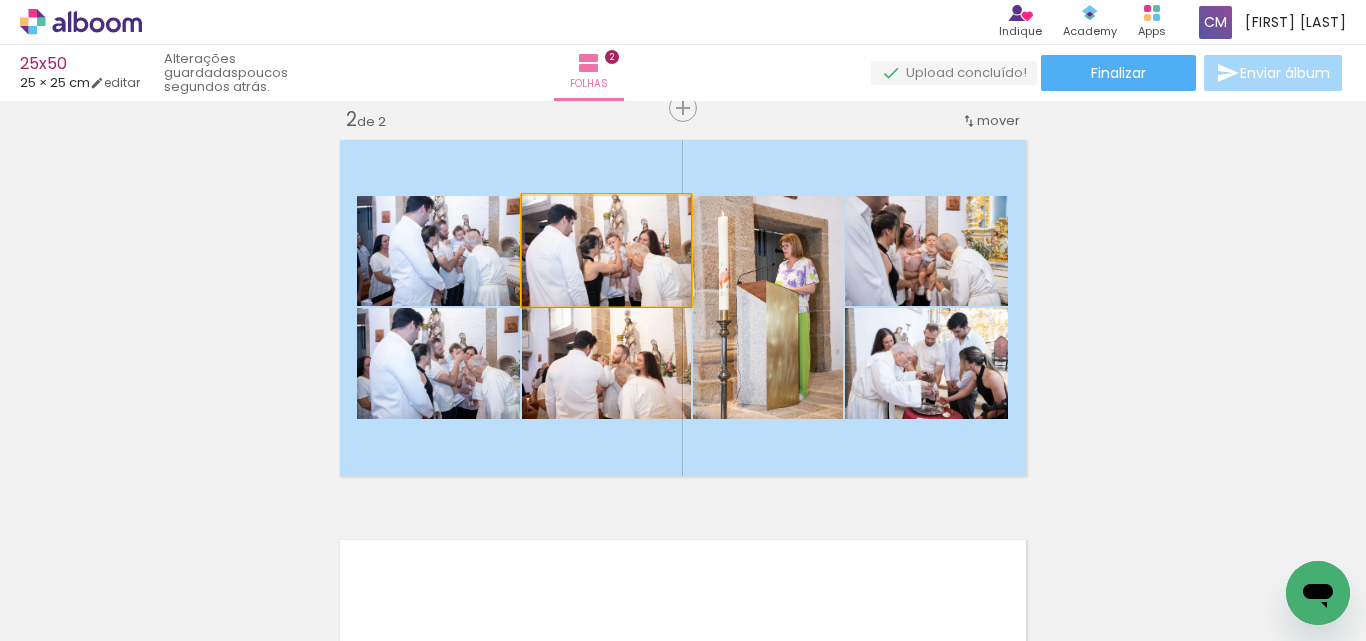 click at bounding box center (569, 217) 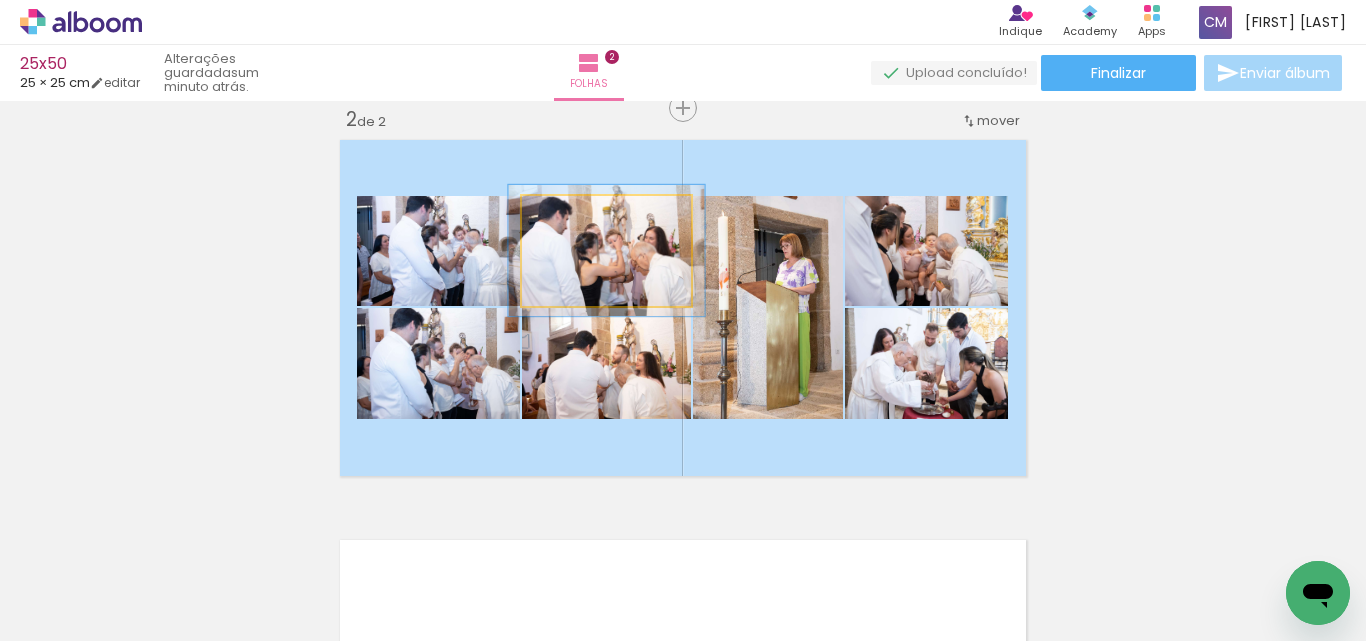 drag, startPoint x: 562, startPoint y: 222, endPoint x: 573, endPoint y: 222, distance: 11 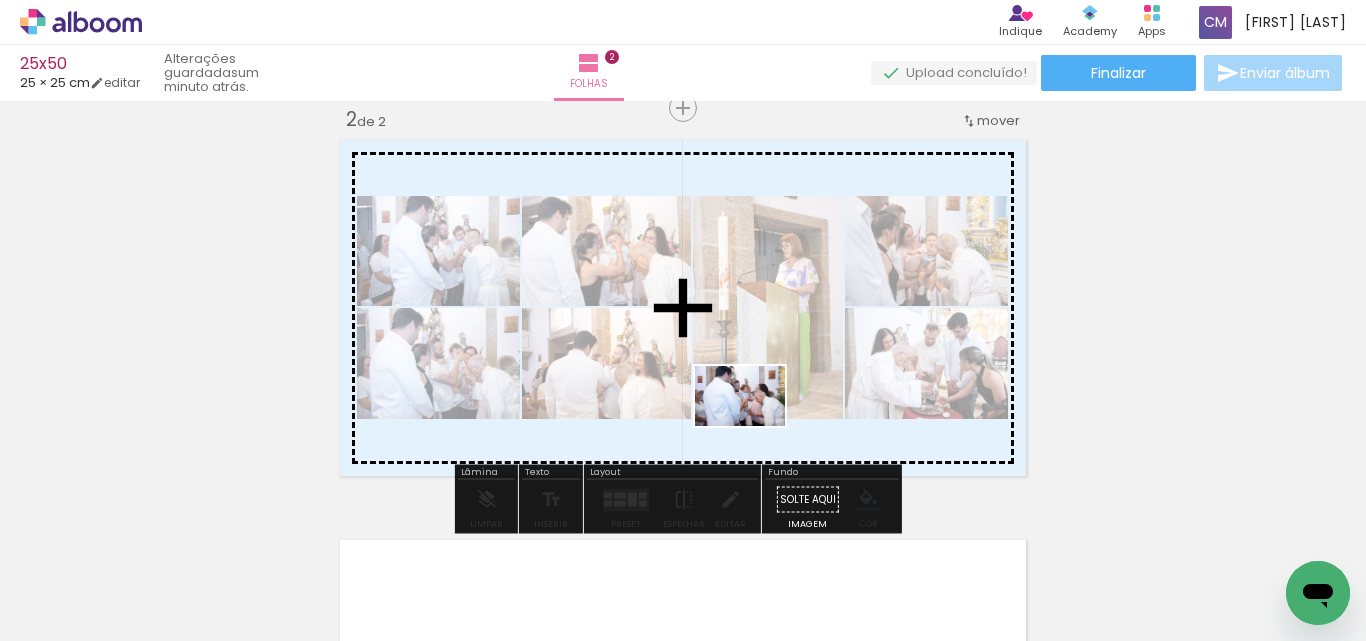 drag, startPoint x: 730, startPoint y: 584, endPoint x: 755, endPoint y: 426, distance: 159.96562 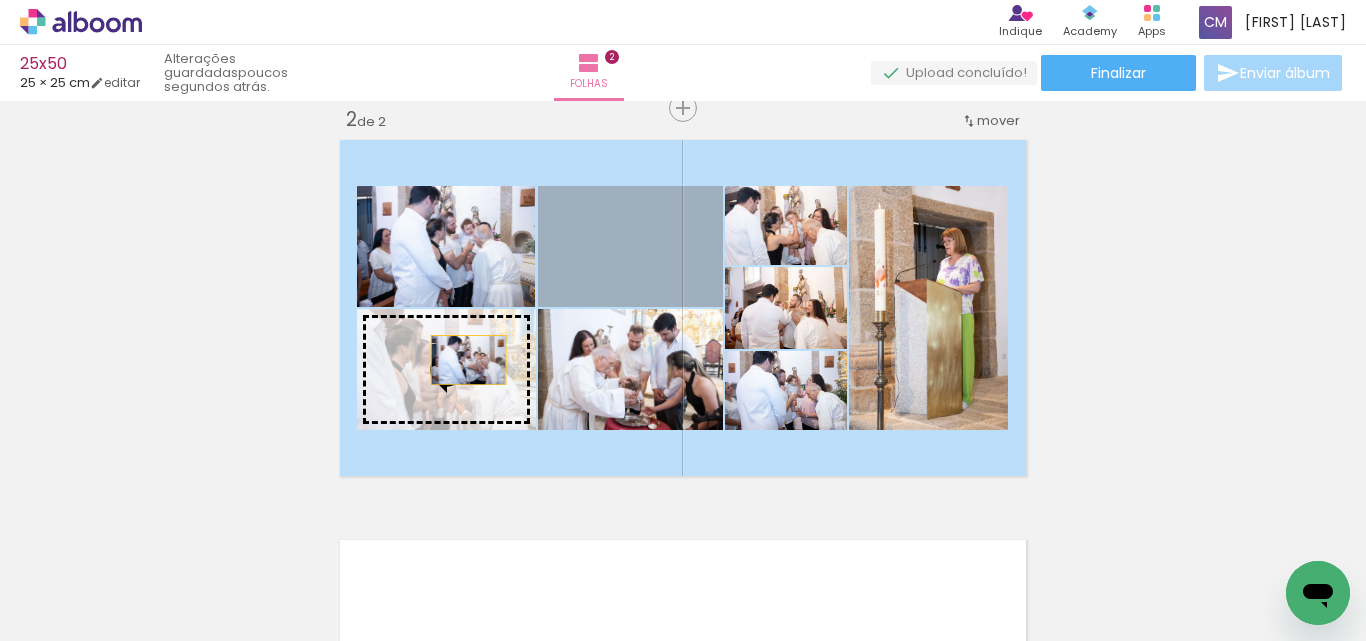 drag, startPoint x: 663, startPoint y: 275, endPoint x: 461, endPoint y: 360, distance: 219.1552 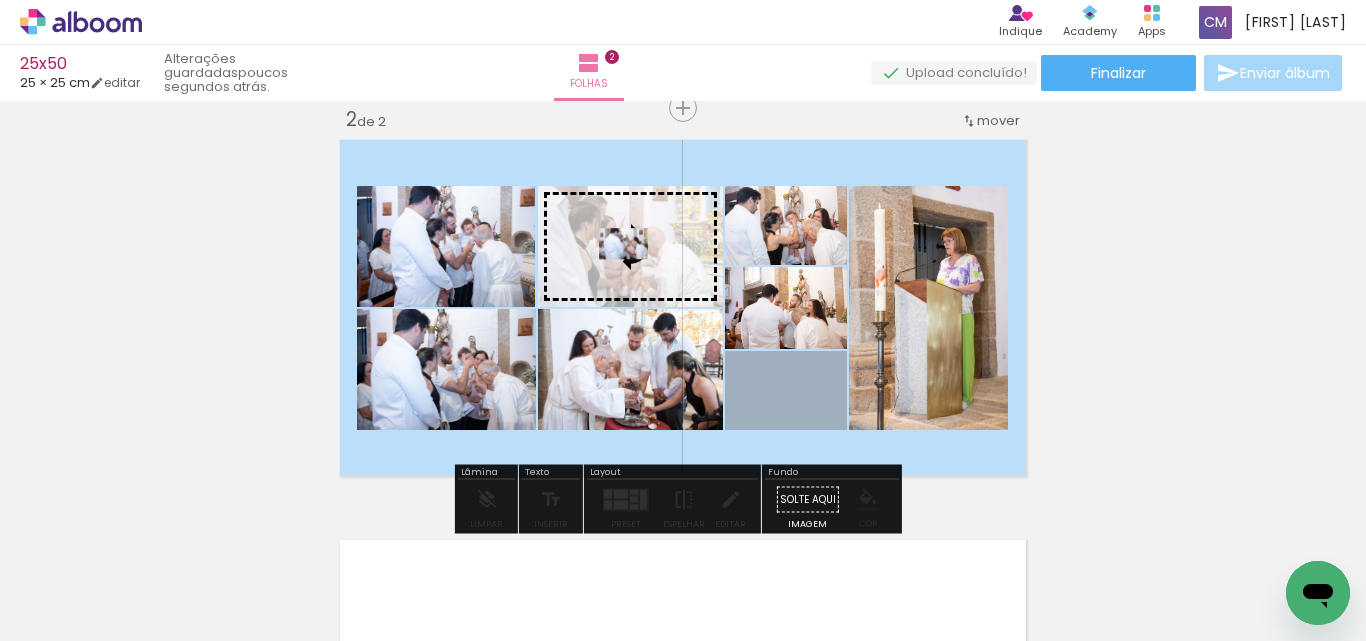 drag, startPoint x: 792, startPoint y: 414, endPoint x: 624, endPoint y: 237, distance: 244.03484 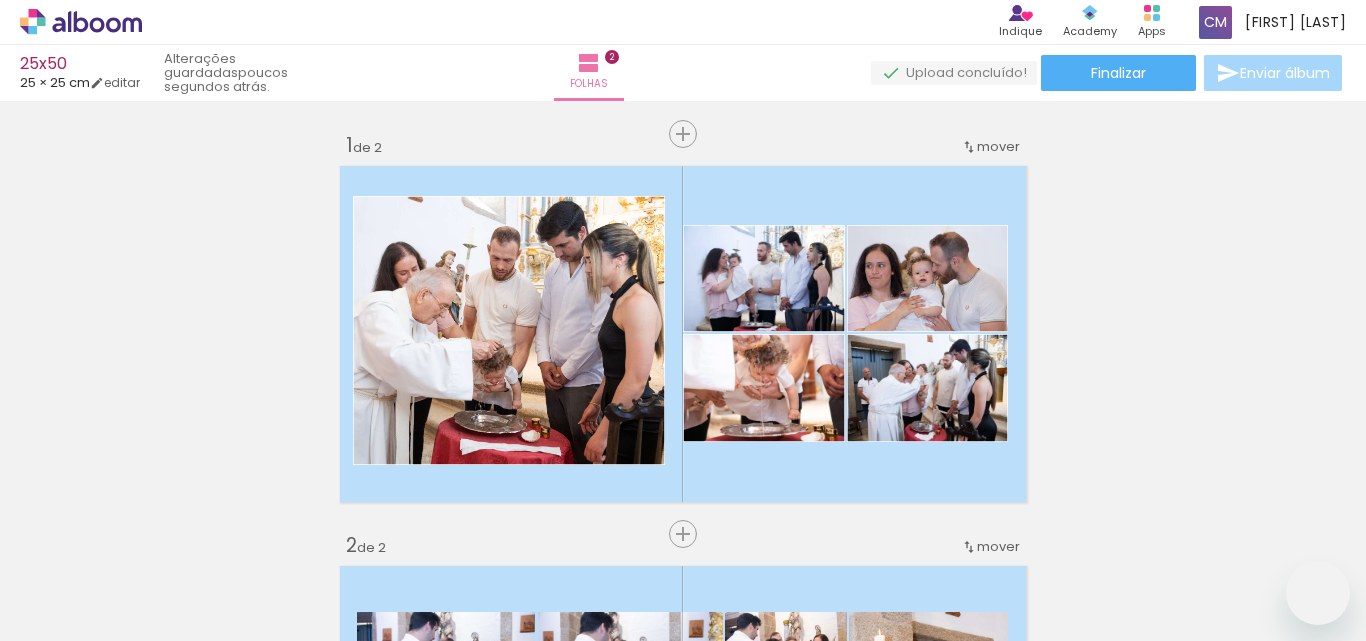 scroll, scrollTop: 0, scrollLeft: 0, axis: both 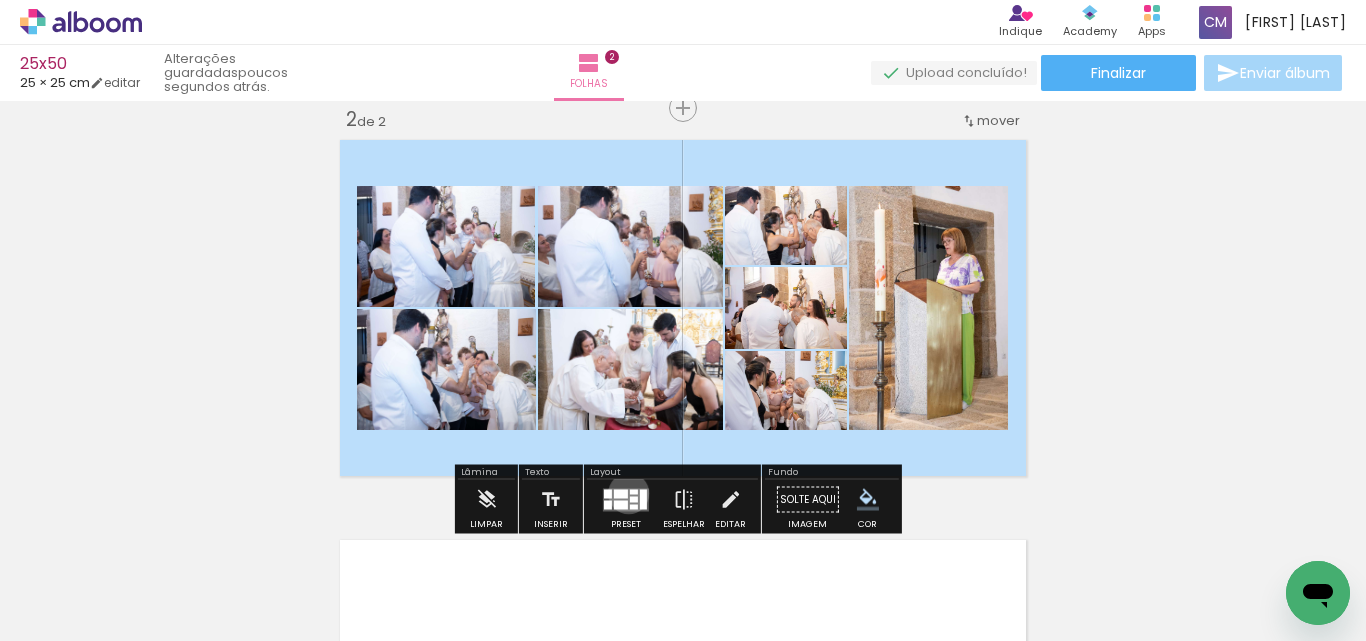 click at bounding box center (626, 499) 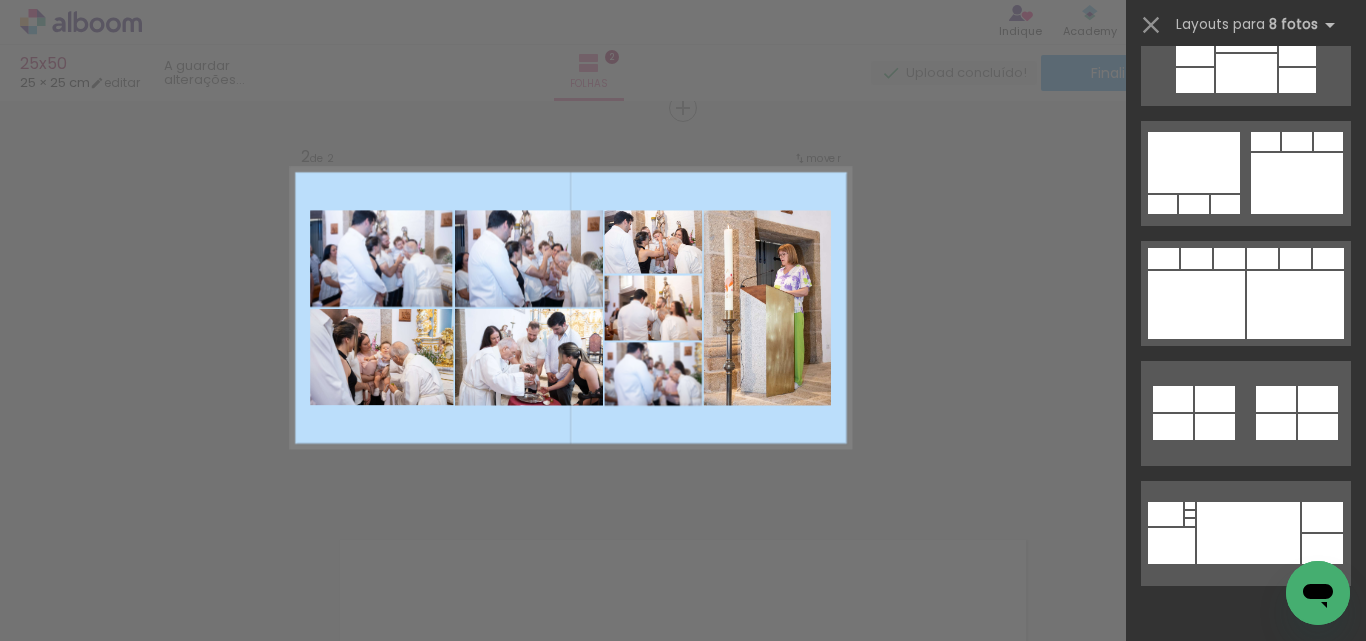 scroll, scrollTop: 0, scrollLeft: 0, axis: both 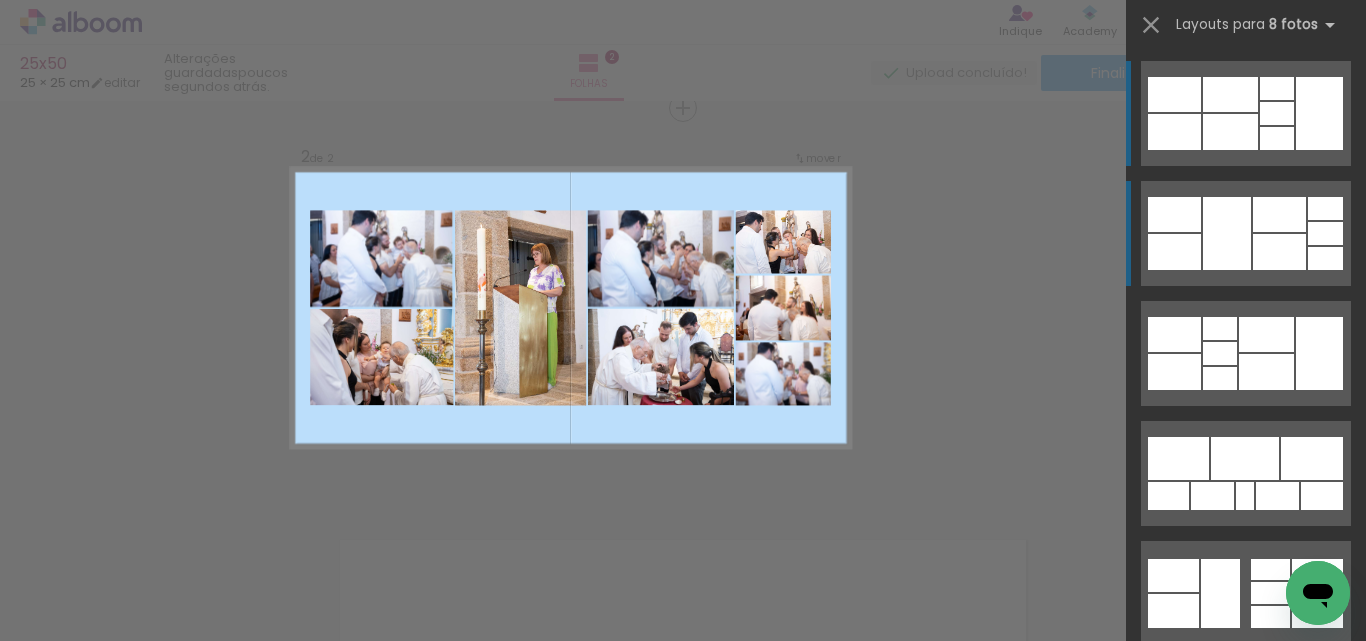 click at bounding box center [1266, 372] 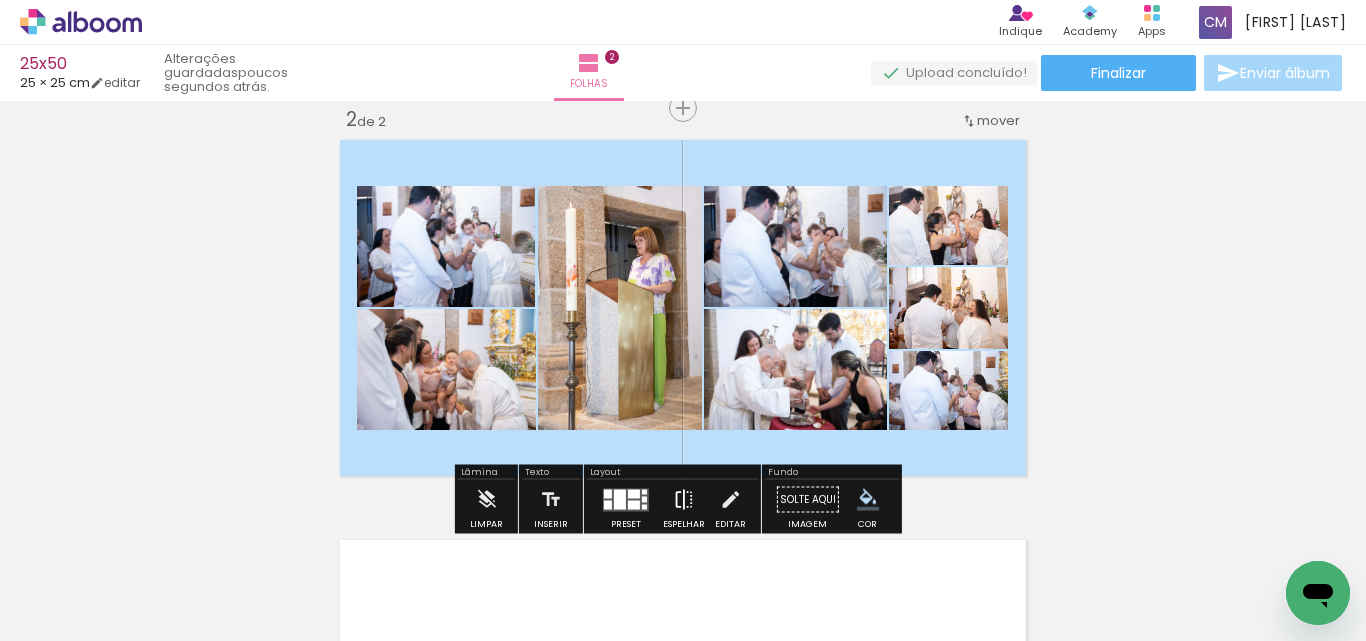 click at bounding box center [684, 500] 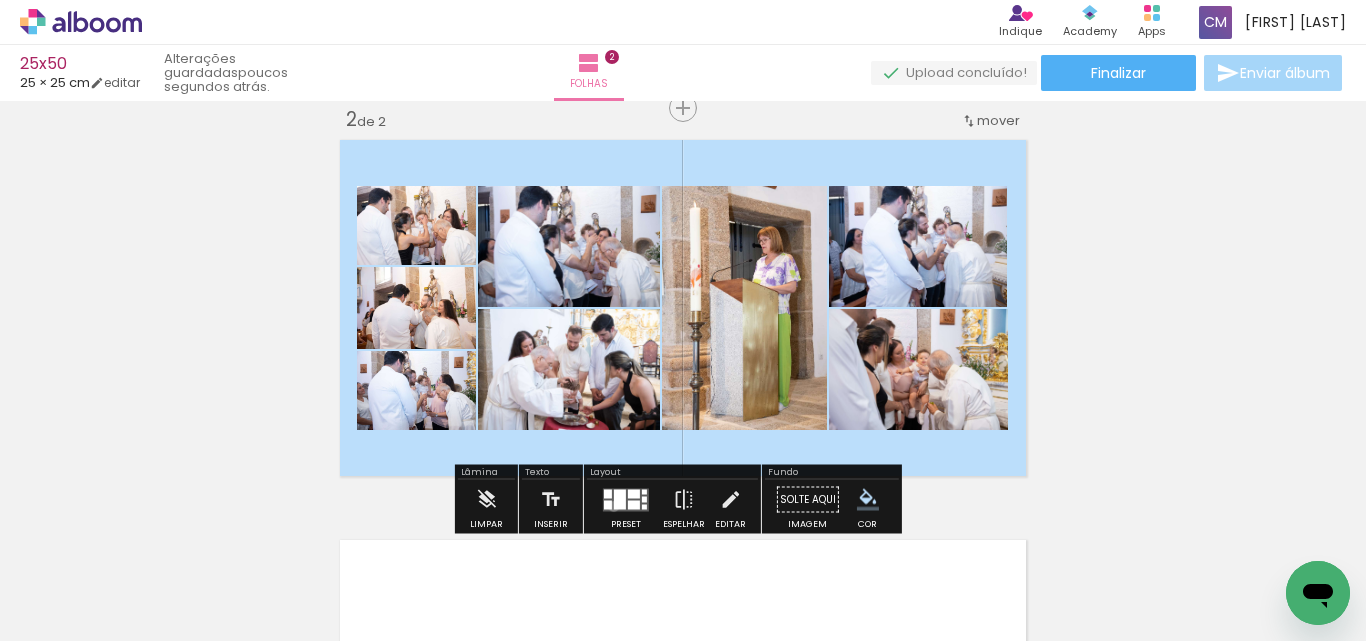 click at bounding box center (620, 499) 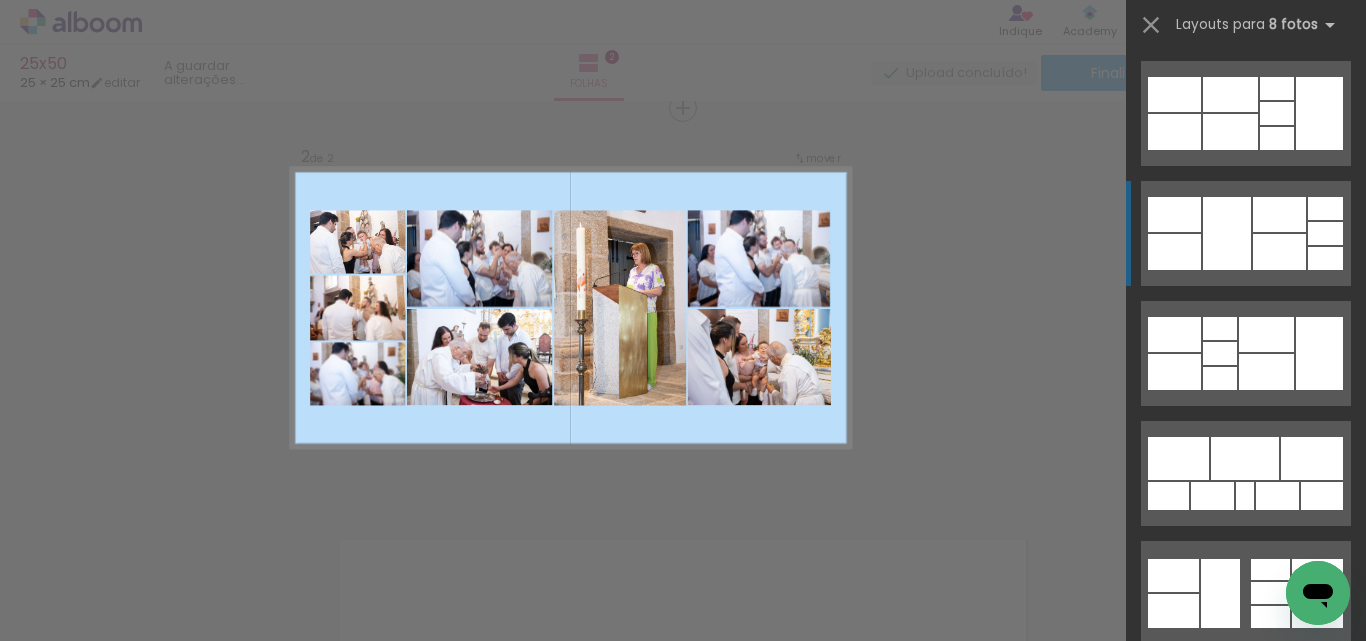 scroll, scrollTop: 120, scrollLeft: 0, axis: vertical 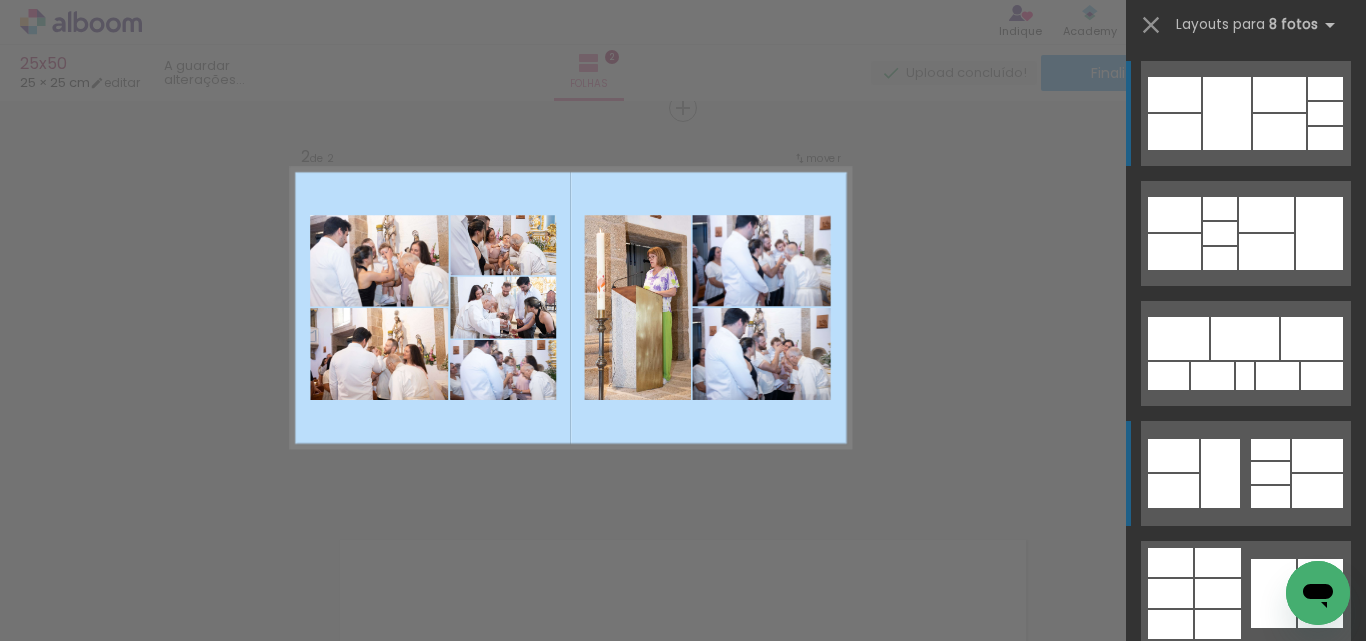 click at bounding box center (1174, 252) 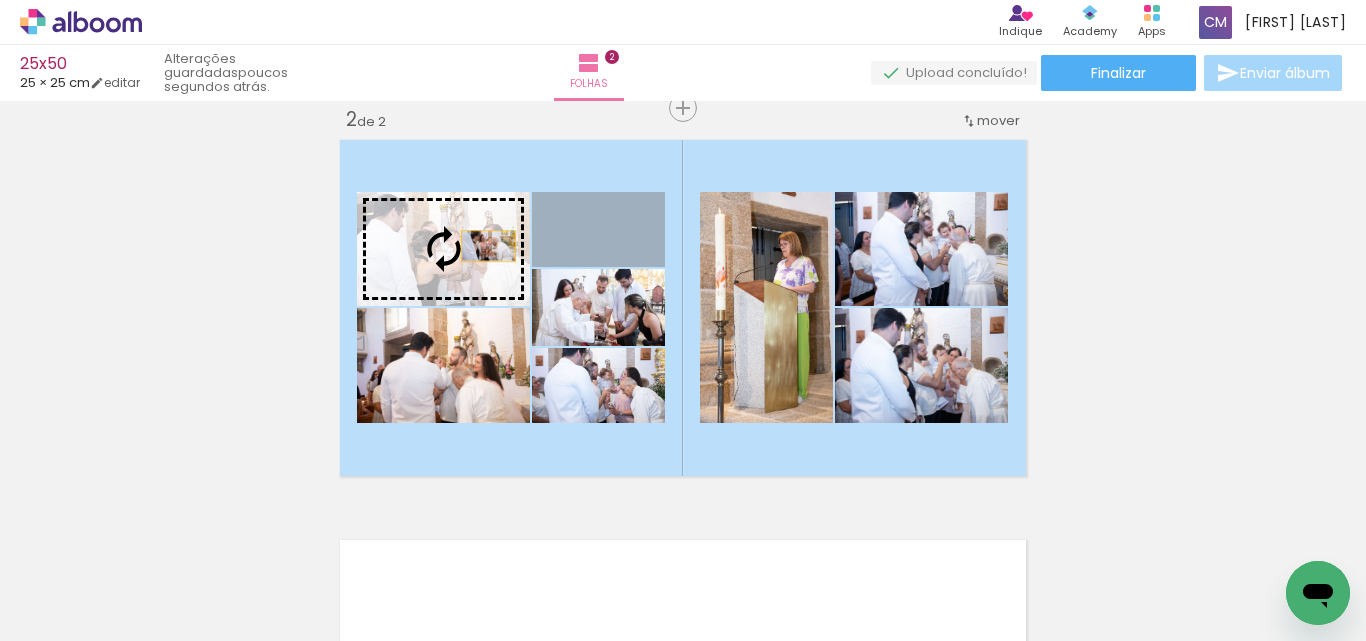 drag, startPoint x: 641, startPoint y: 253, endPoint x: 481, endPoint y: 246, distance: 160.15305 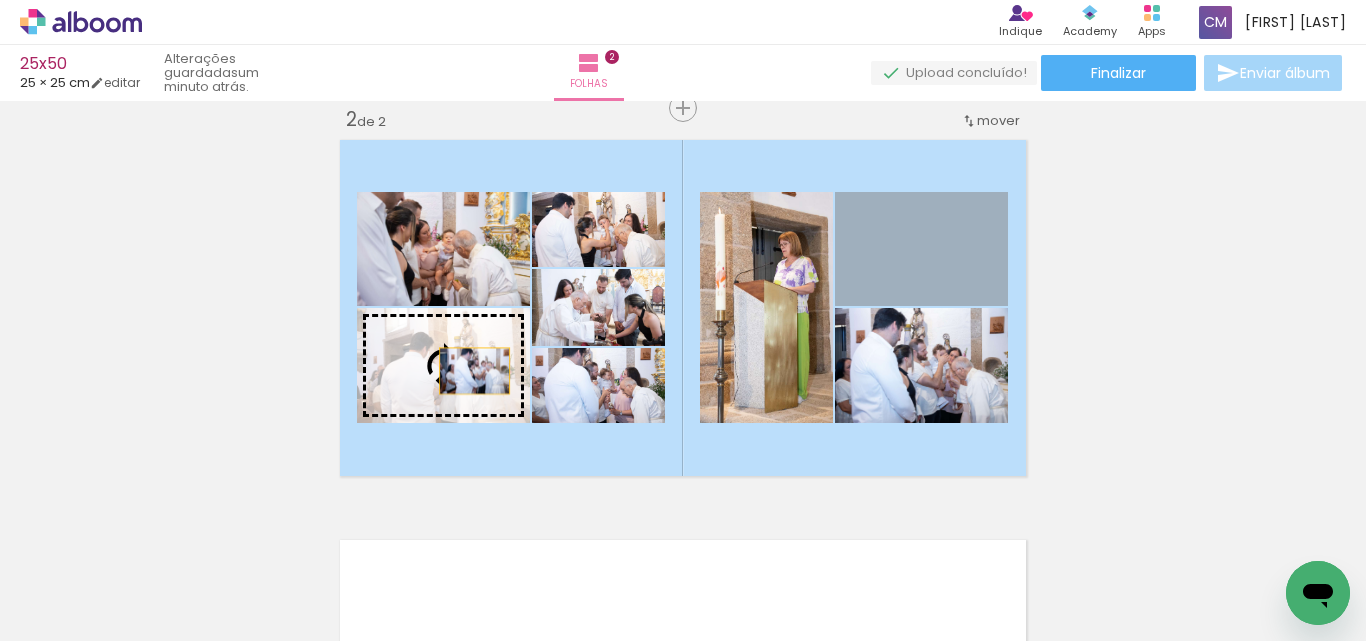 drag, startPoint x: 973, startPoint y: 270, endPoint x: 456, endPoint y: 375, distance: 527.55475 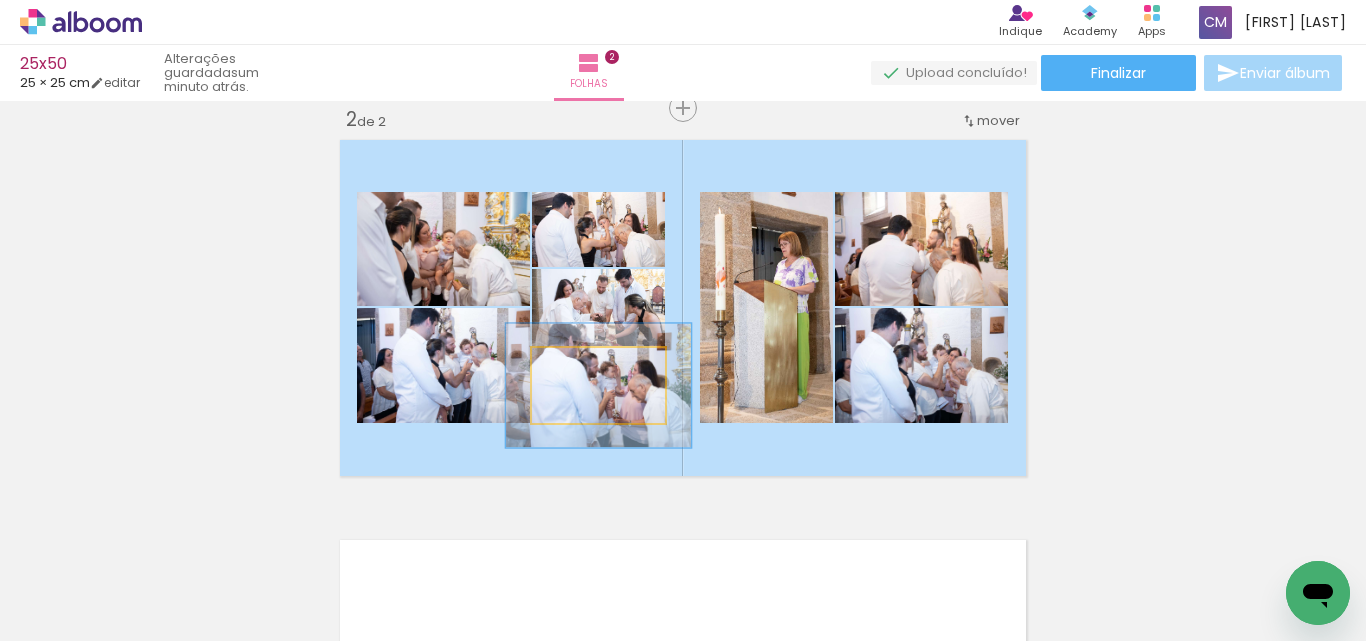 drag, startPoint x: 596, startPoint y: 378, endPoint x: 598, endPoint y: 221, distance: 157.01274 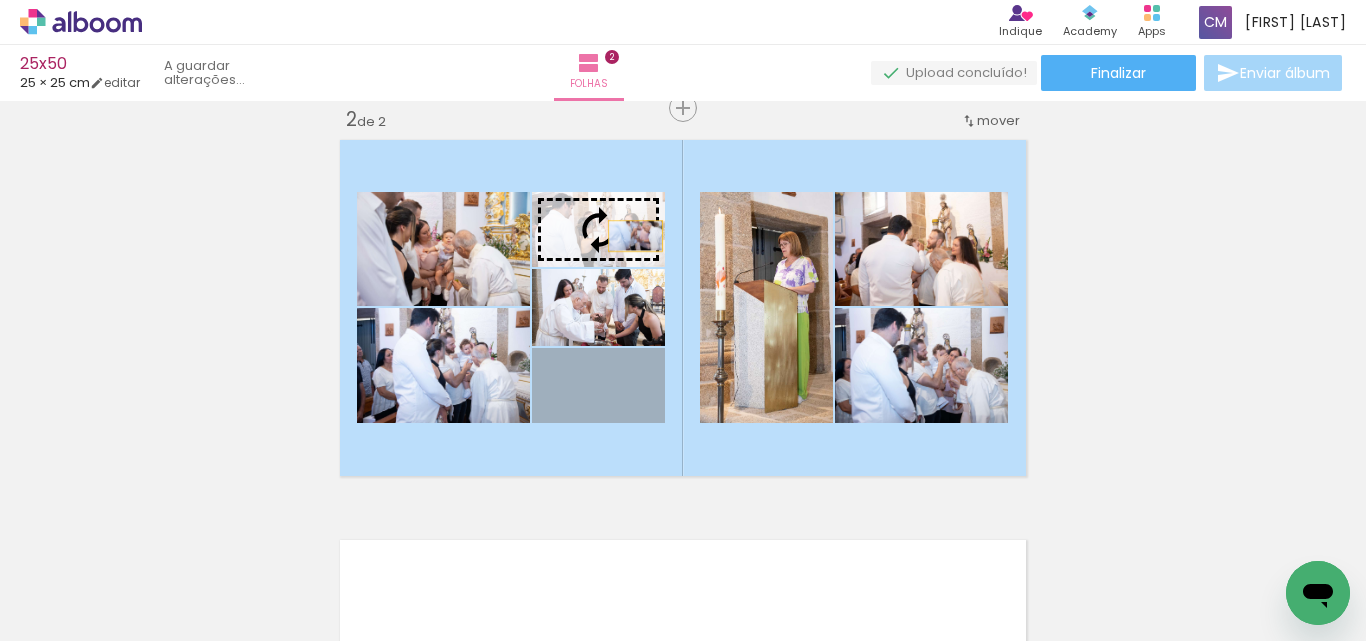 drag, startPoint x: 637, startPoint y: 404, endPoint x: 628, endPoint y: 236, distance: 168.2409 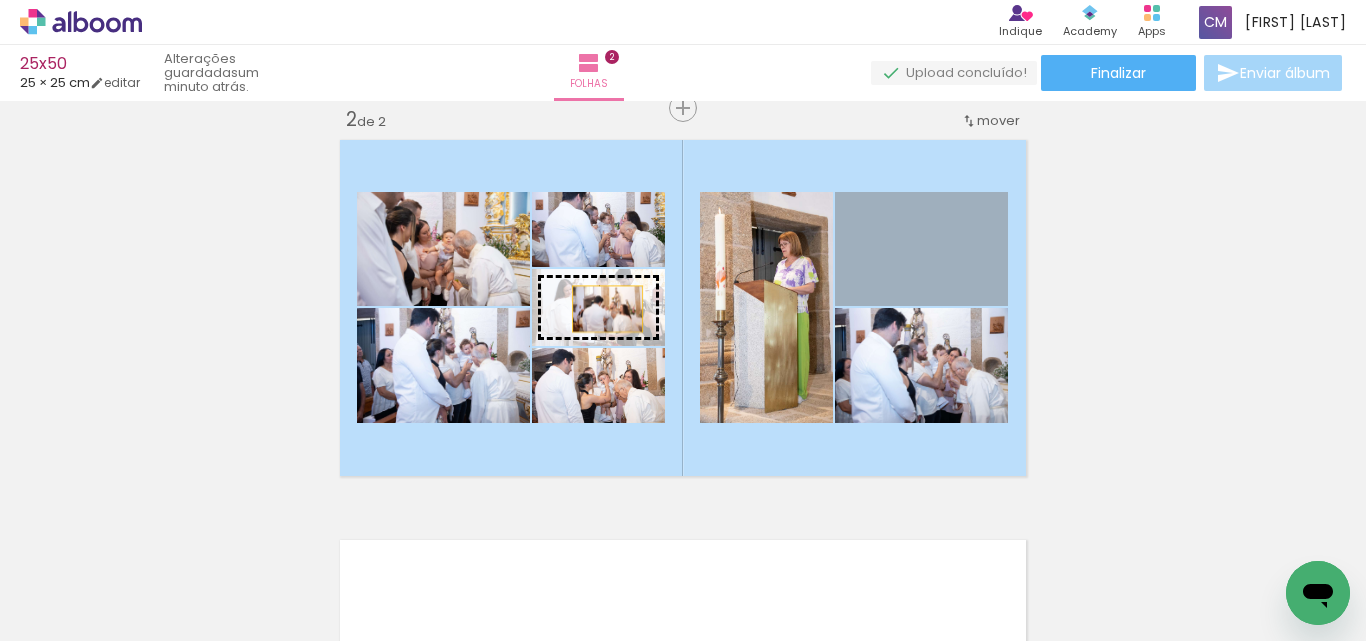 drag, startPoint x: 977, startPoint y: 277, endPoint x: 600, endPoint y: 309, distance: 378.35565 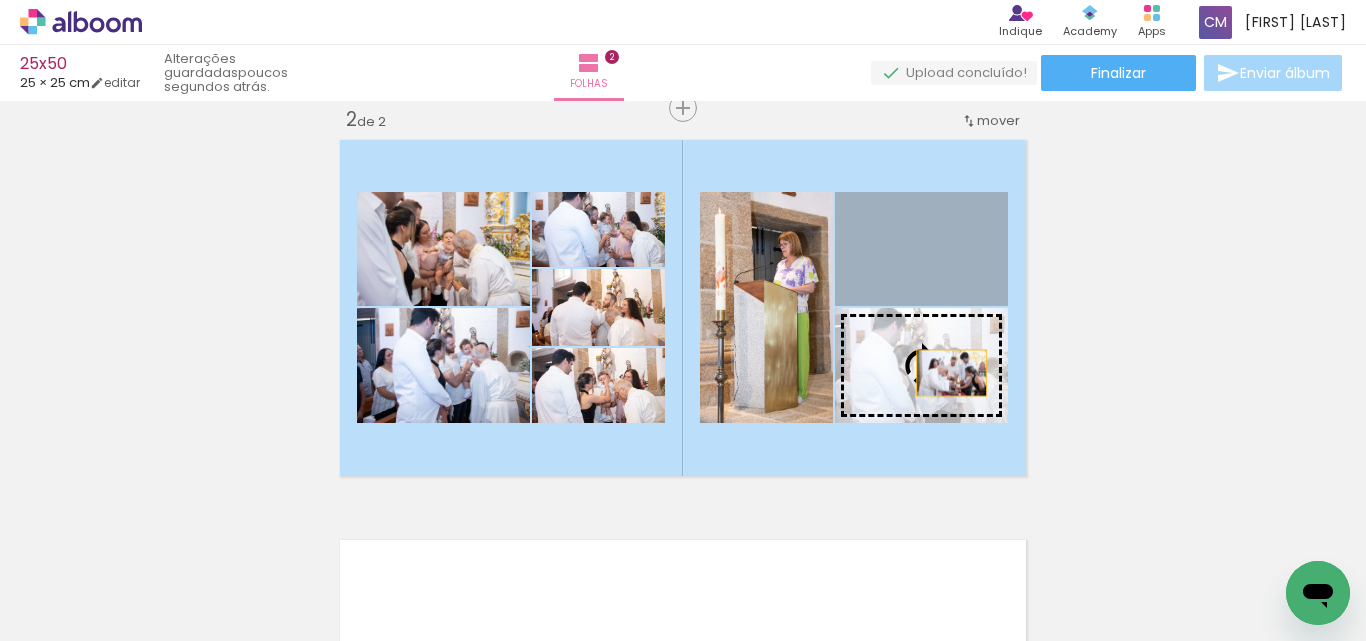 drag, startPoint x: 957, startPoint y: 266, endPoint x: 938, endPoint y: 377, distance: 112.61439 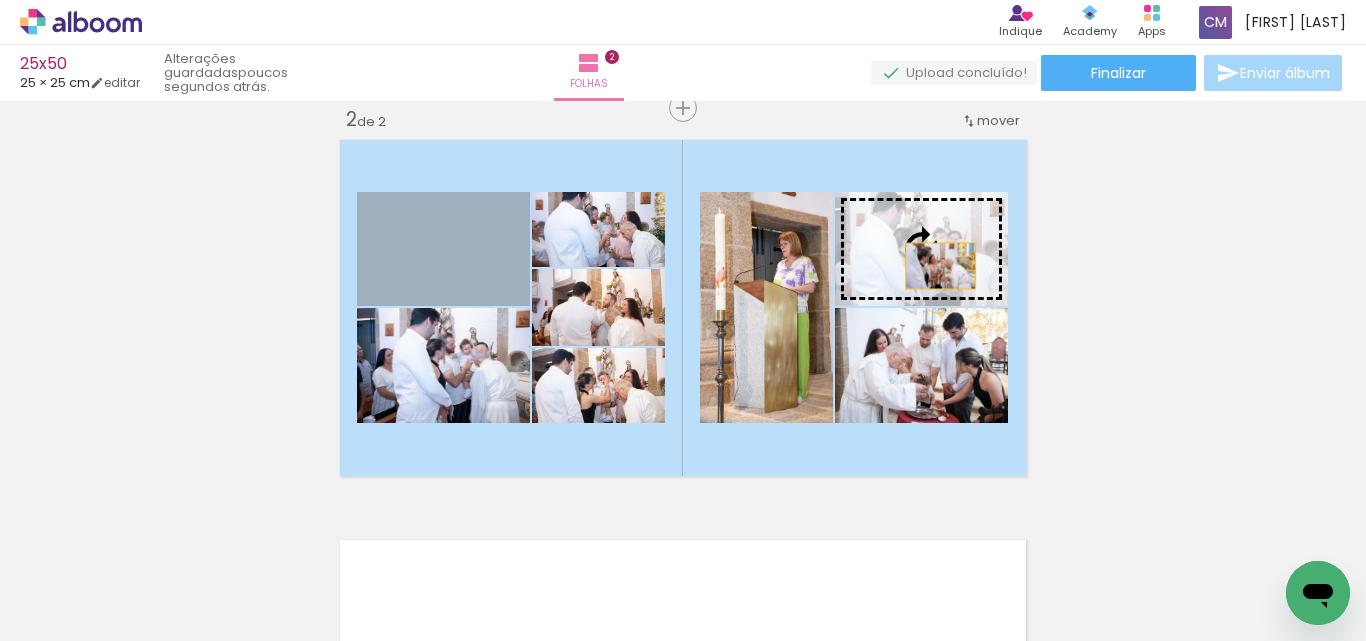 drag, startPoint x: 467, startPoint y: 278, endPoint x: 934, endPoint y: 266, distance: 467.15414 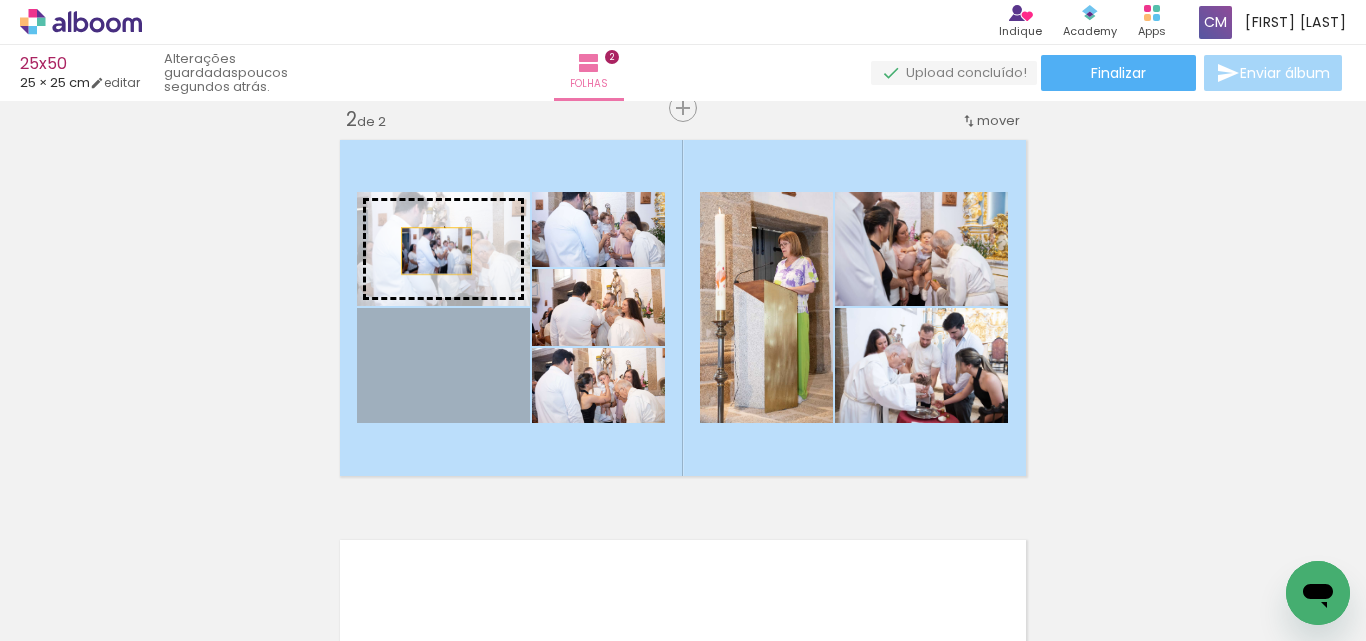 drag, startPoint x: 445, startPoint y: 393, endPoint x: 429, endPoint y: 251, distance: 142.89856 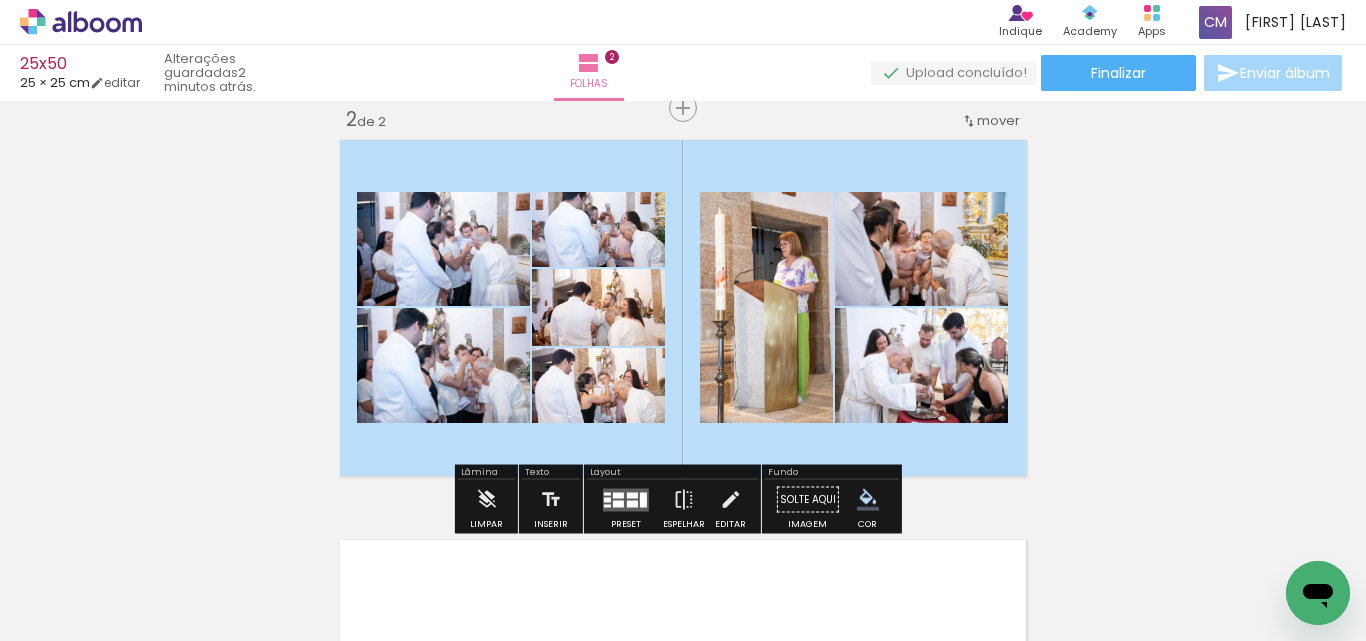 click at bounding box center (421, 291) 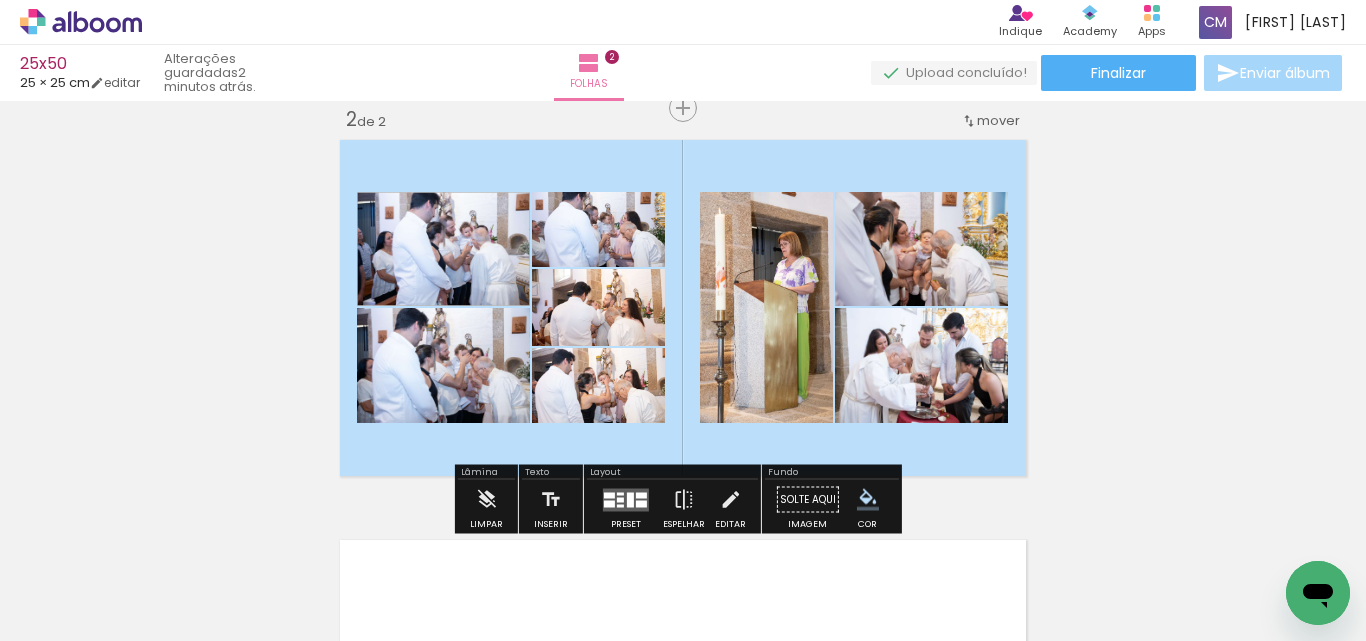 click at bounding box center (423, 371) 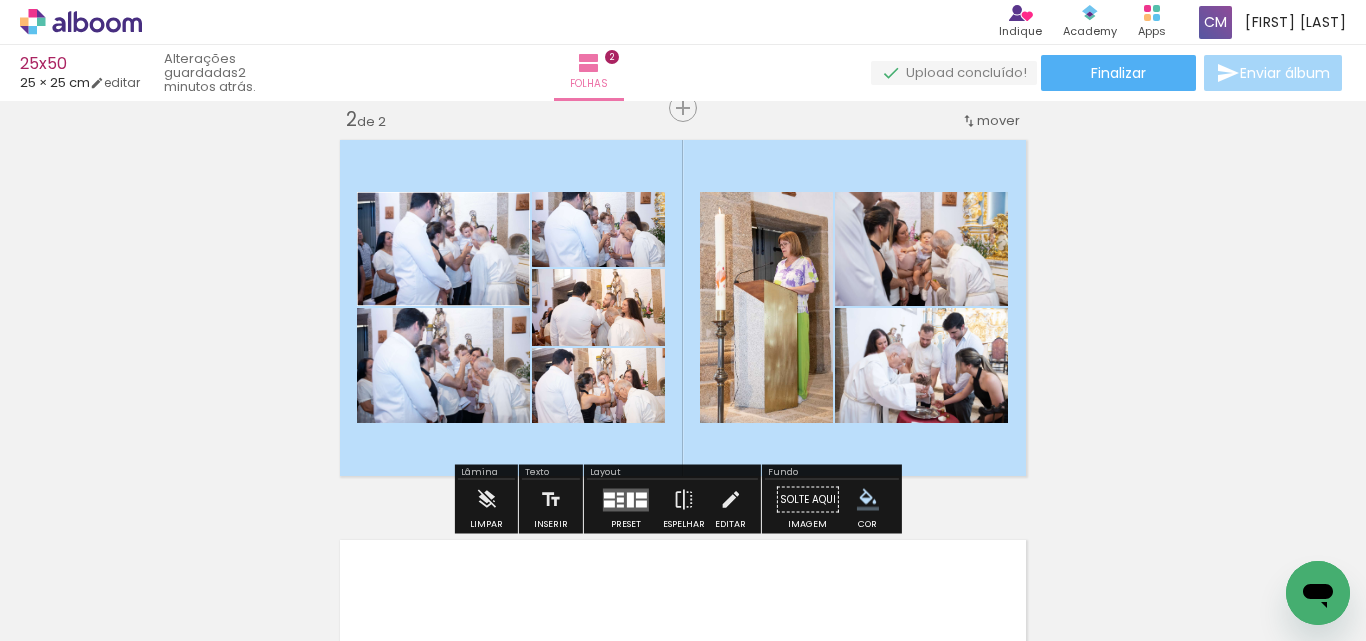 click at bounding box center [421, 407] 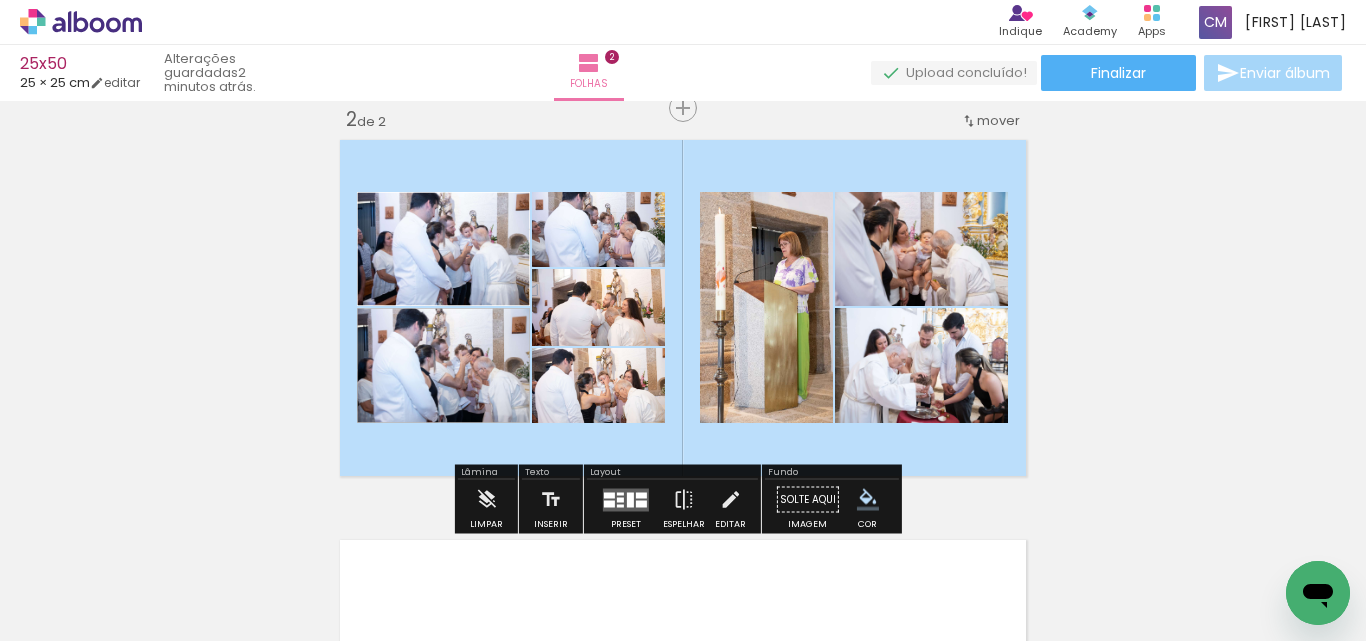 click at bounding box center (0, 0) 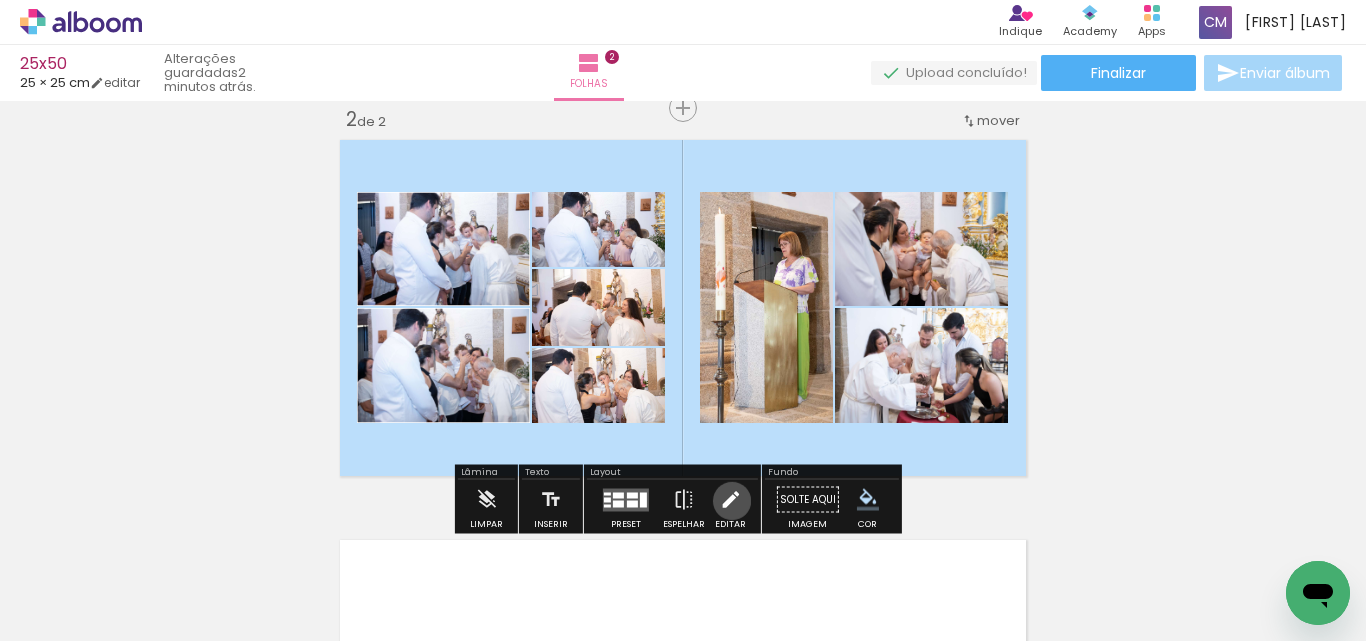 click at bounding box center (730, 500) 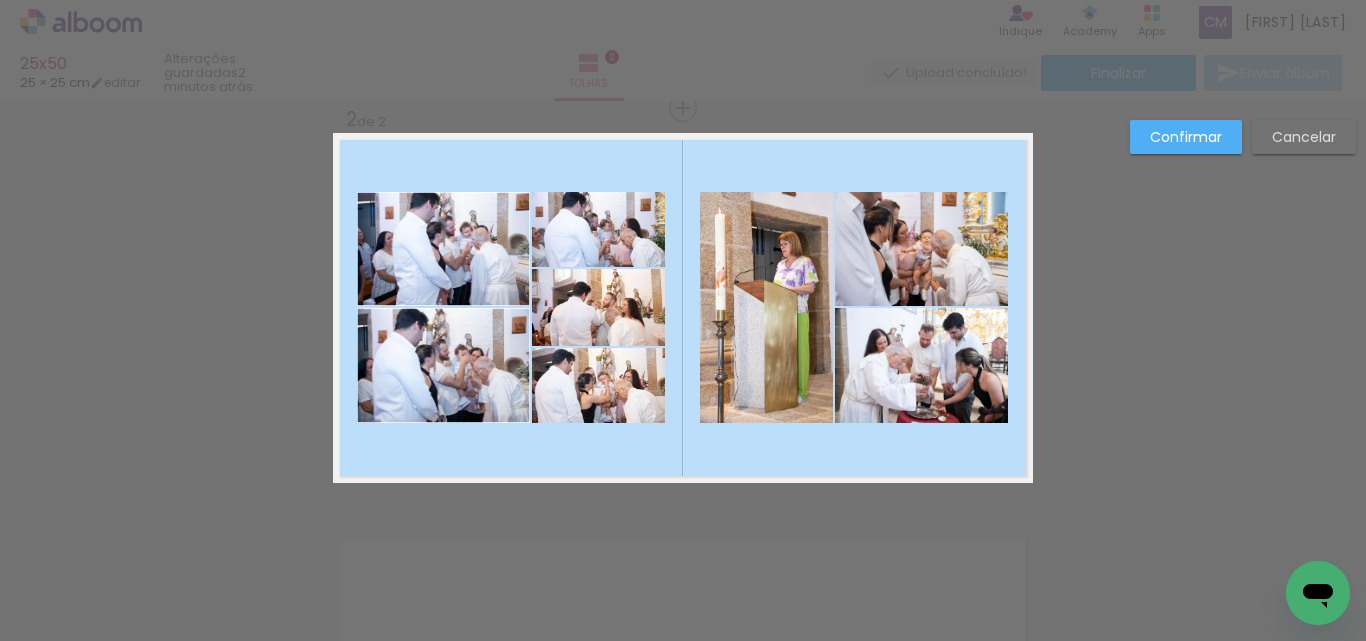 click 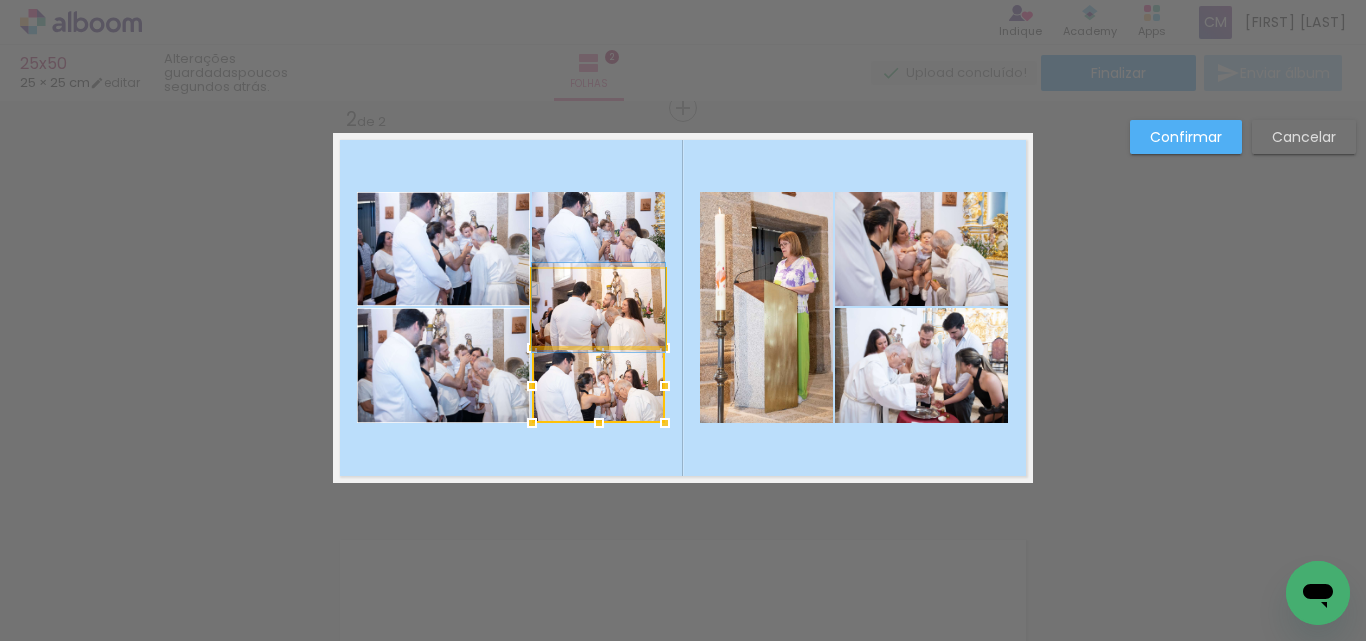 click 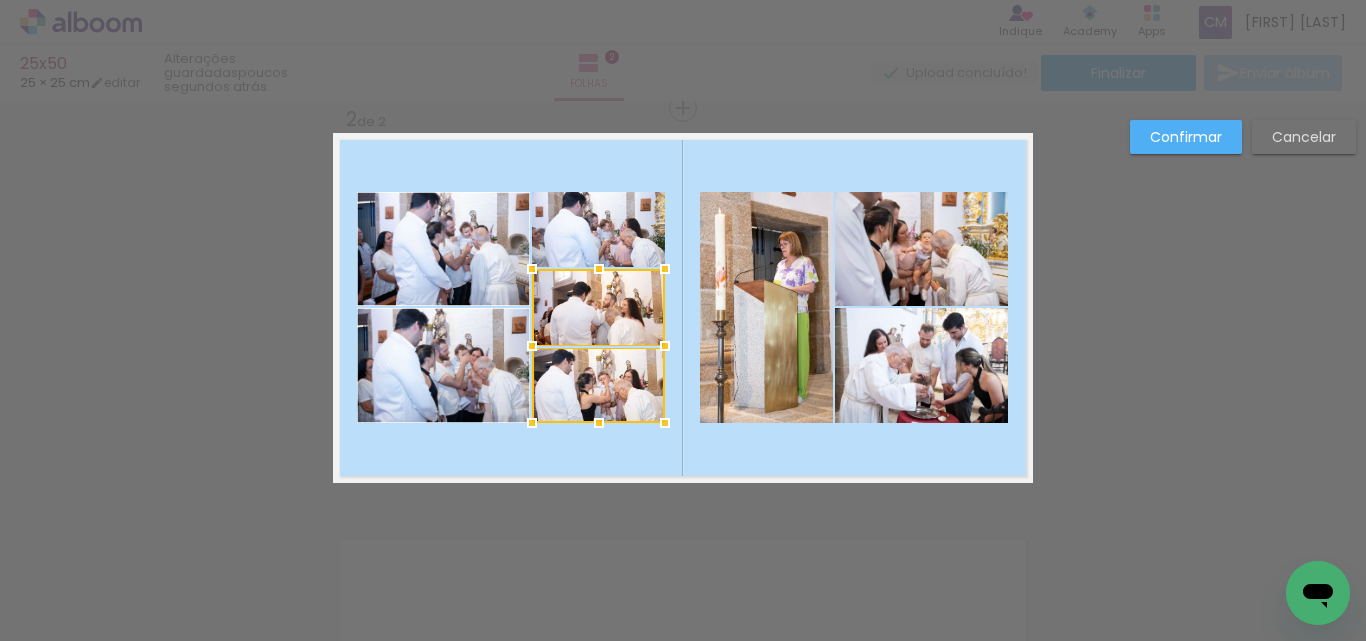 click 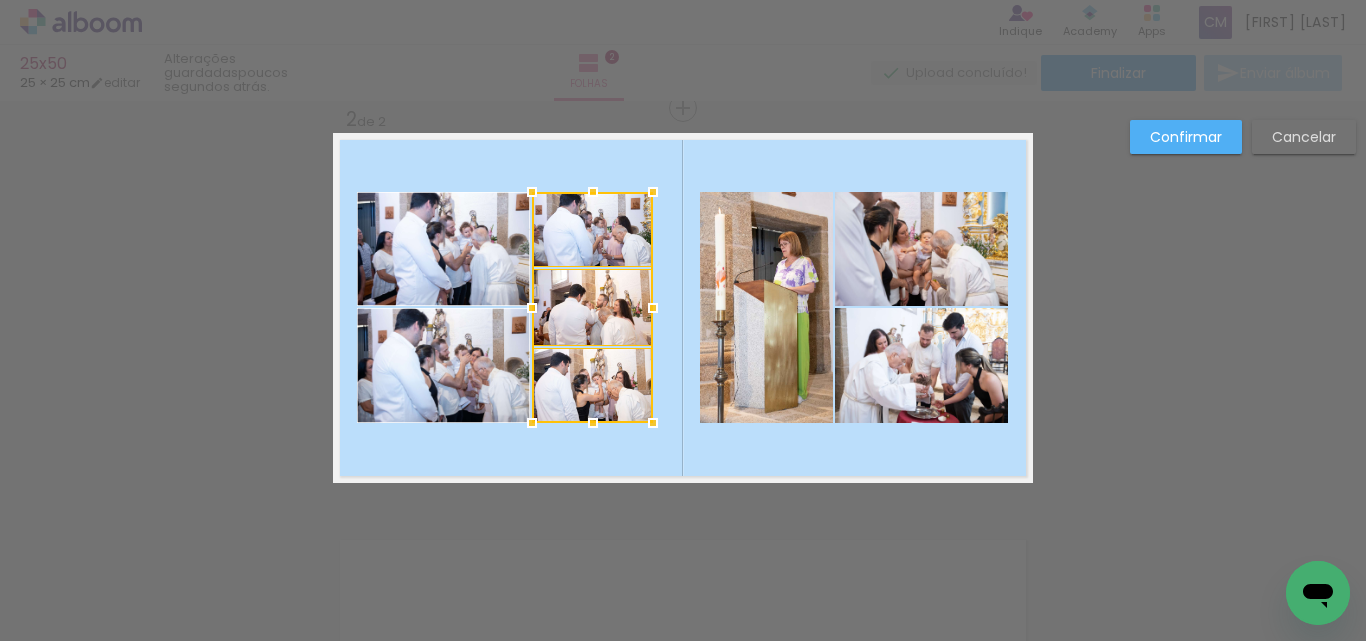drag, startPoint x: 656, startPoint y: 306, endPoint x: 644, endPoint y: 317, distance: 16.27882 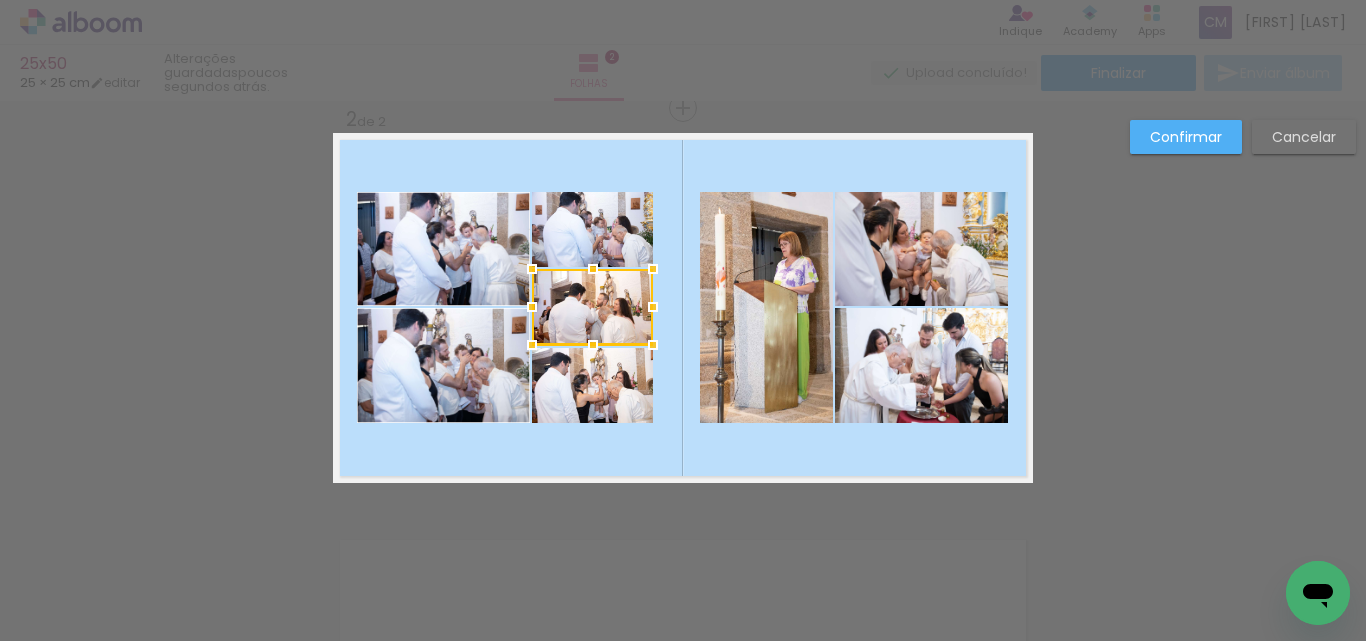 click 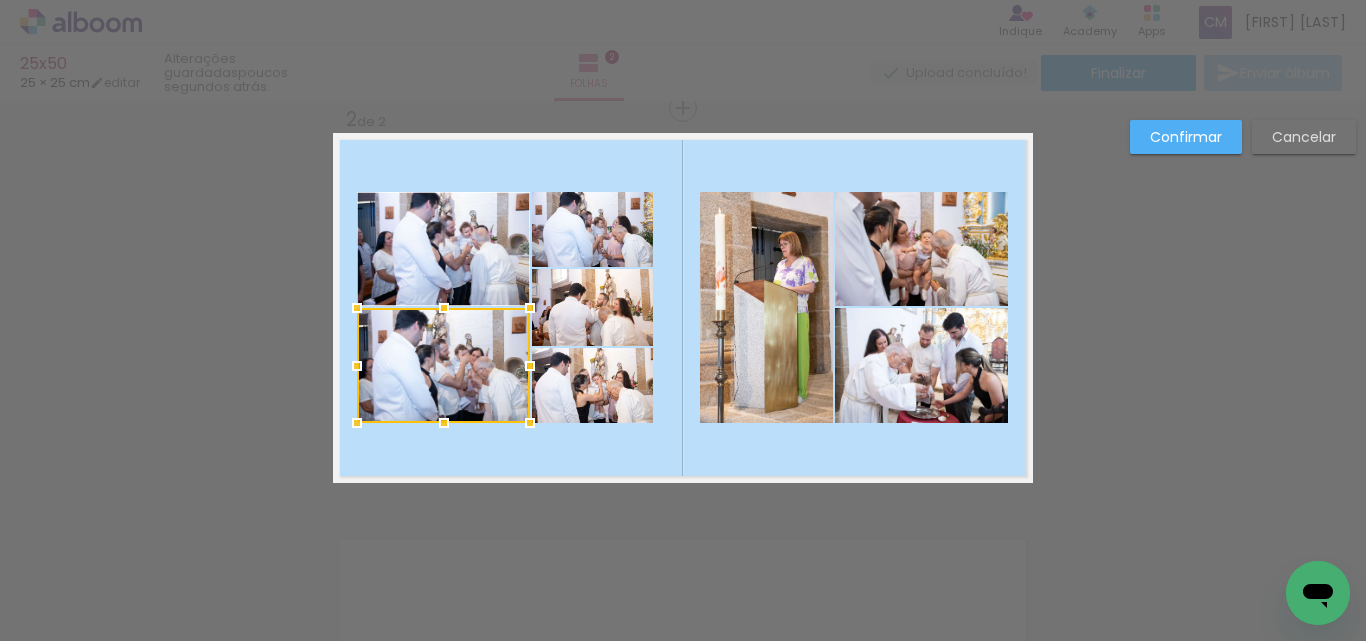 click 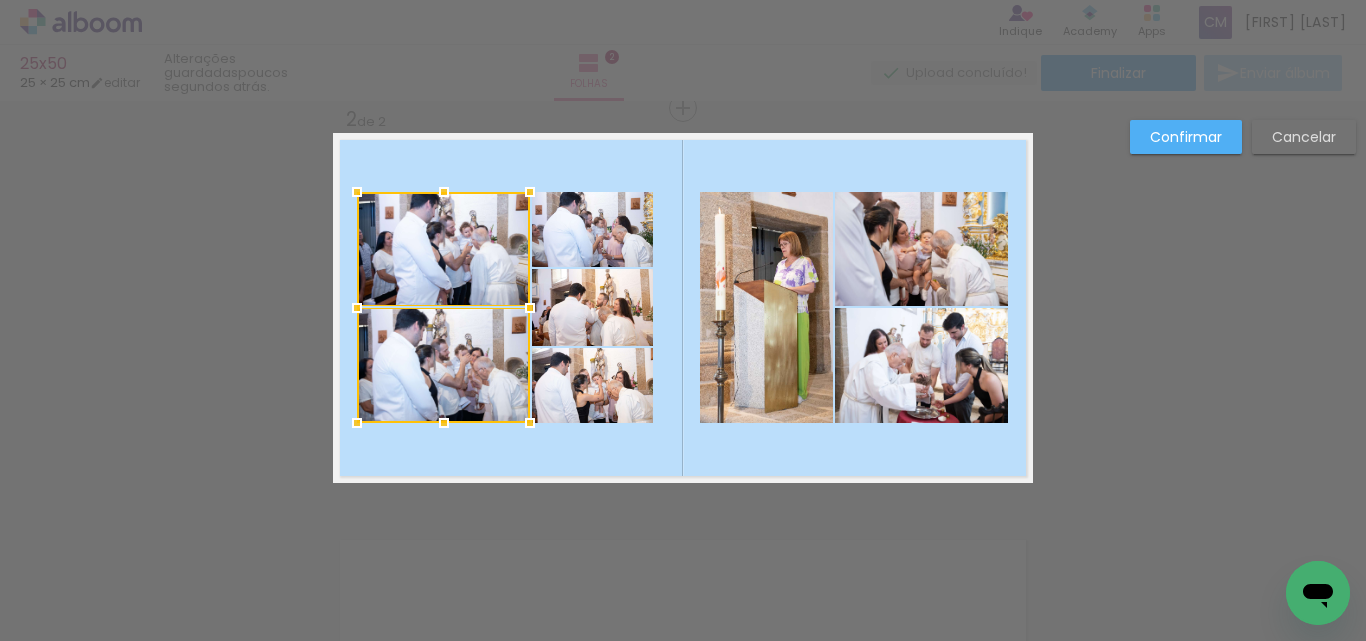 click 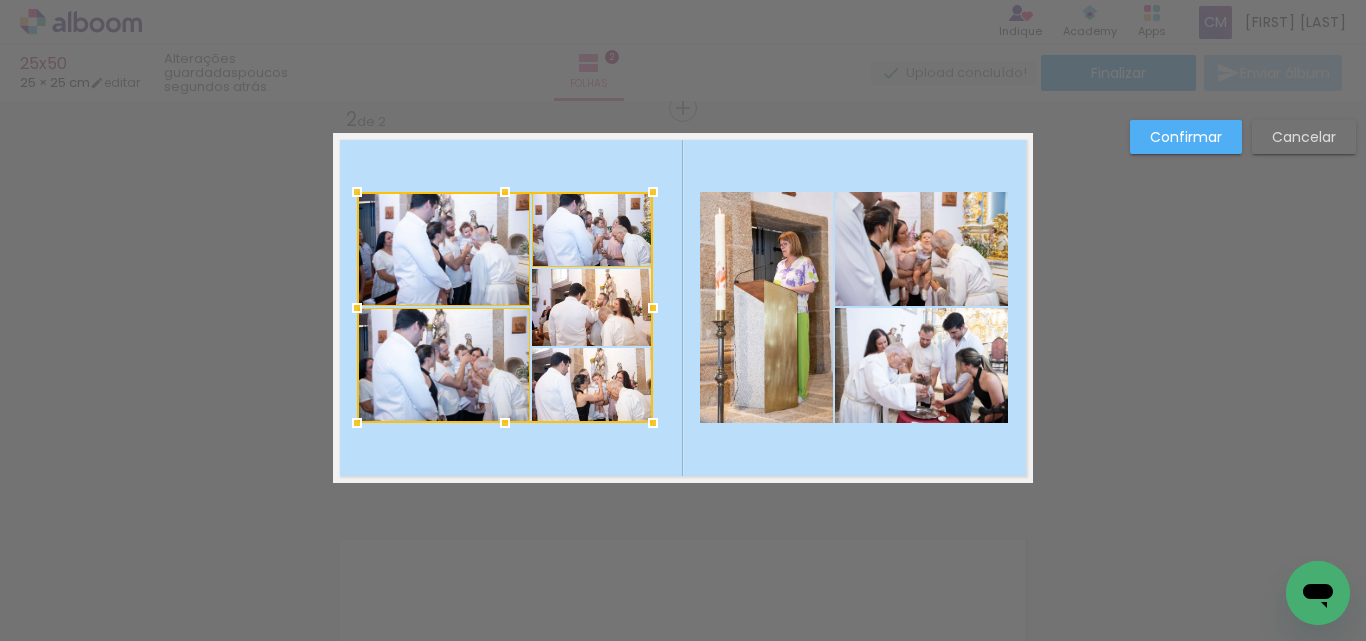 click at bounding box center (505, 307) 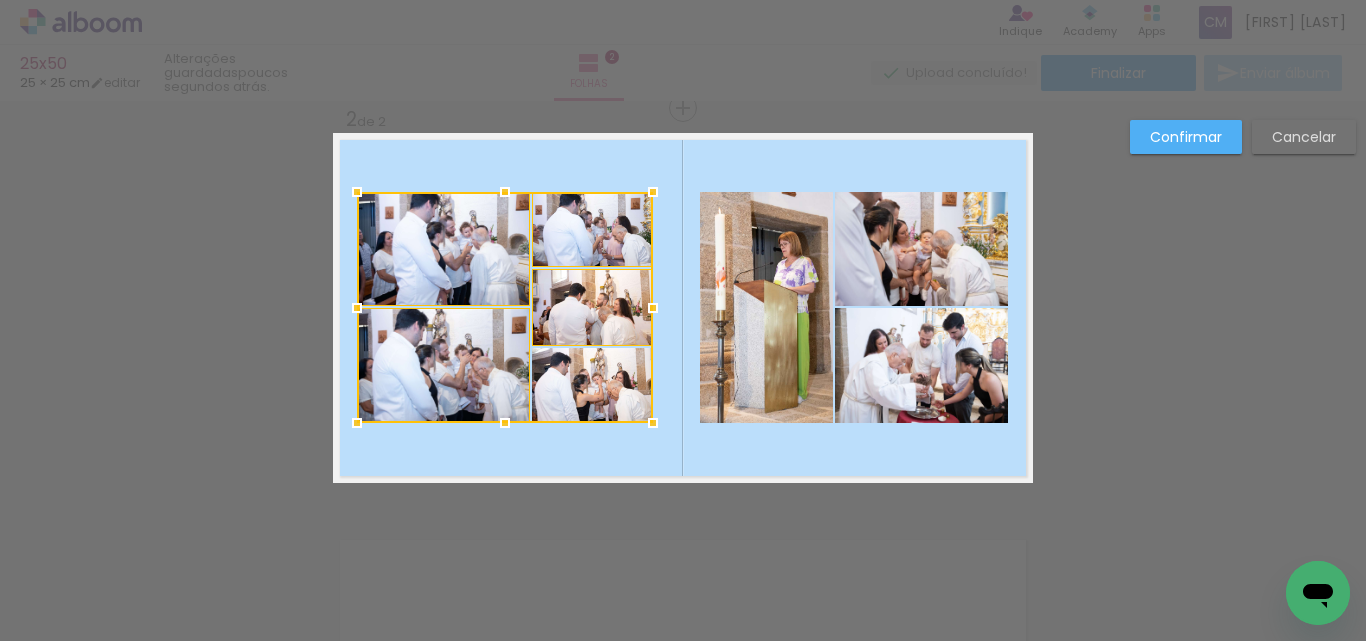 click at bounding box center (505, 307) 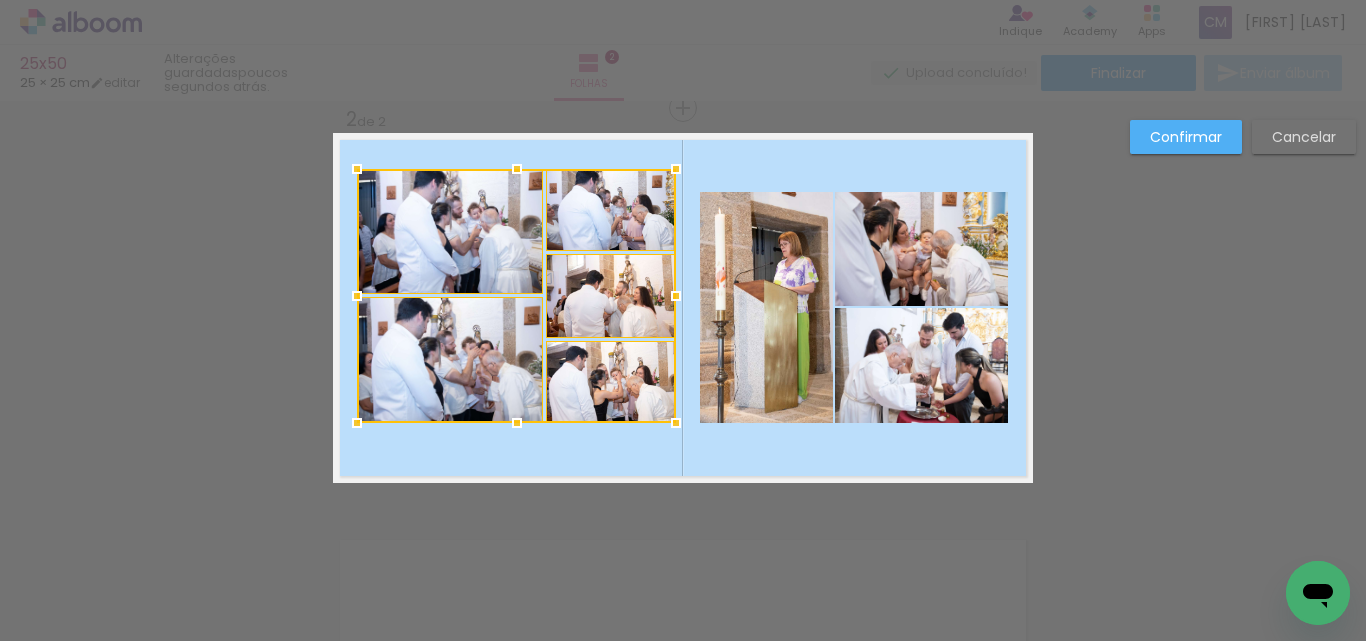 drag, startPoint x: 650, startPoint y: 191, endPoint x: 673, endPoint y: 168, distance: 32.526913 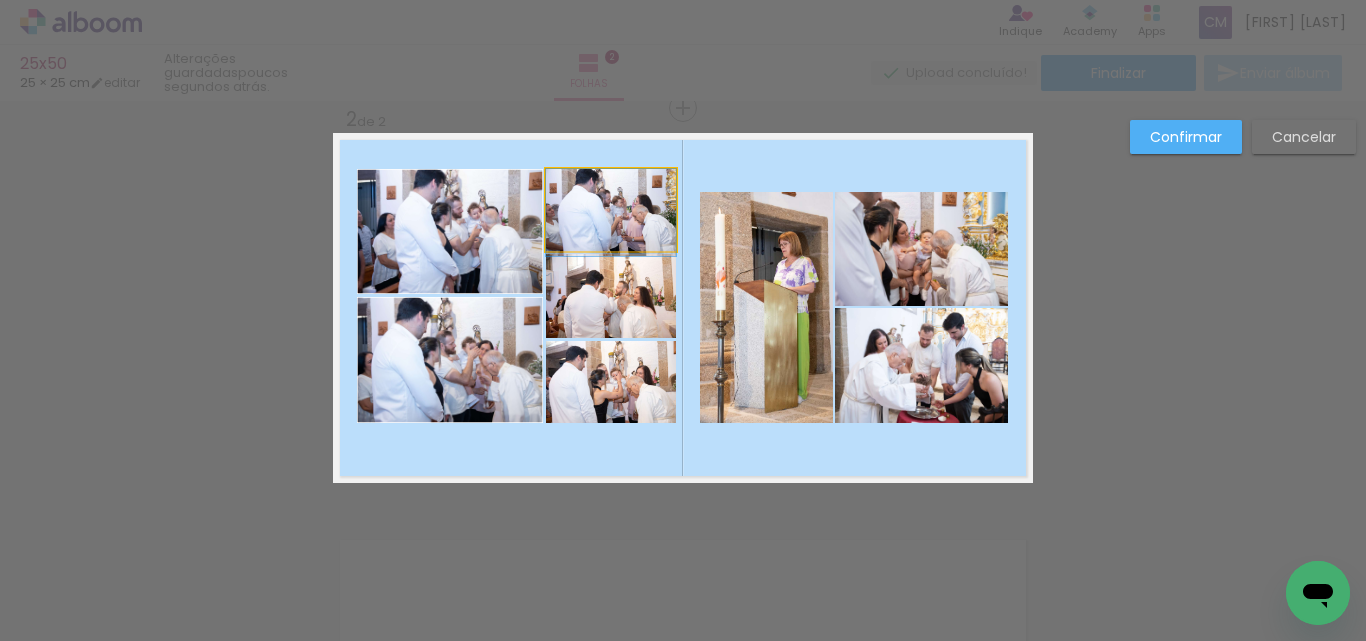 click 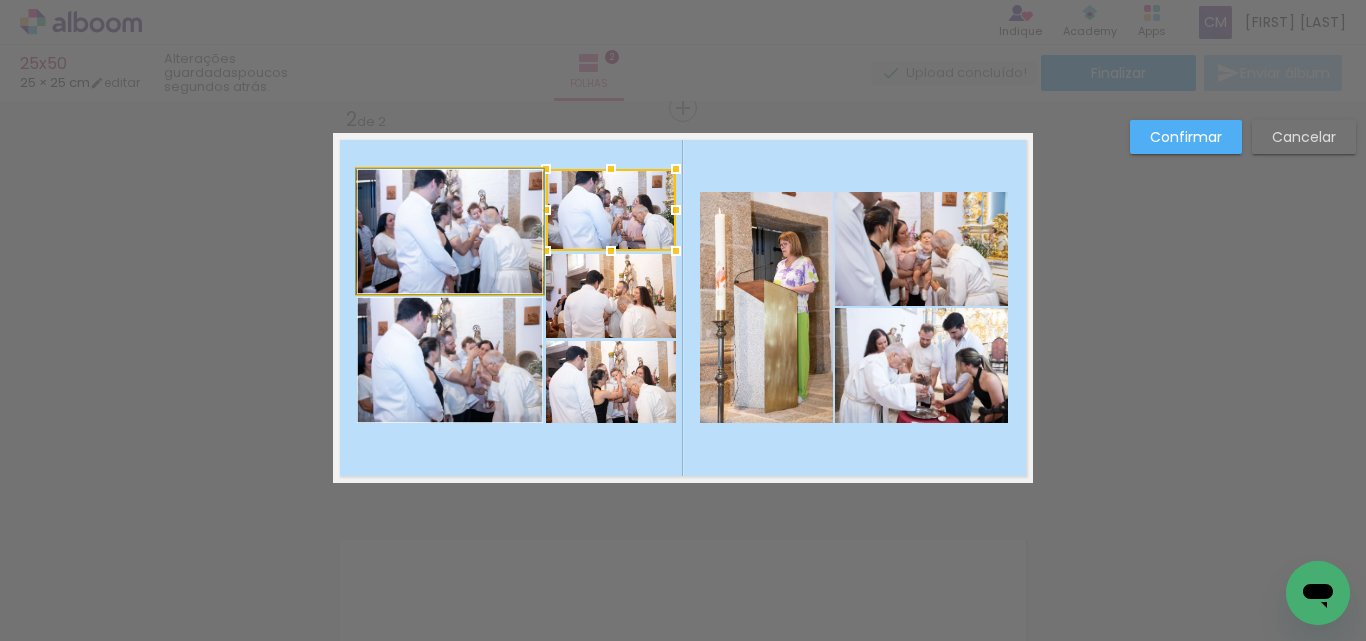 click 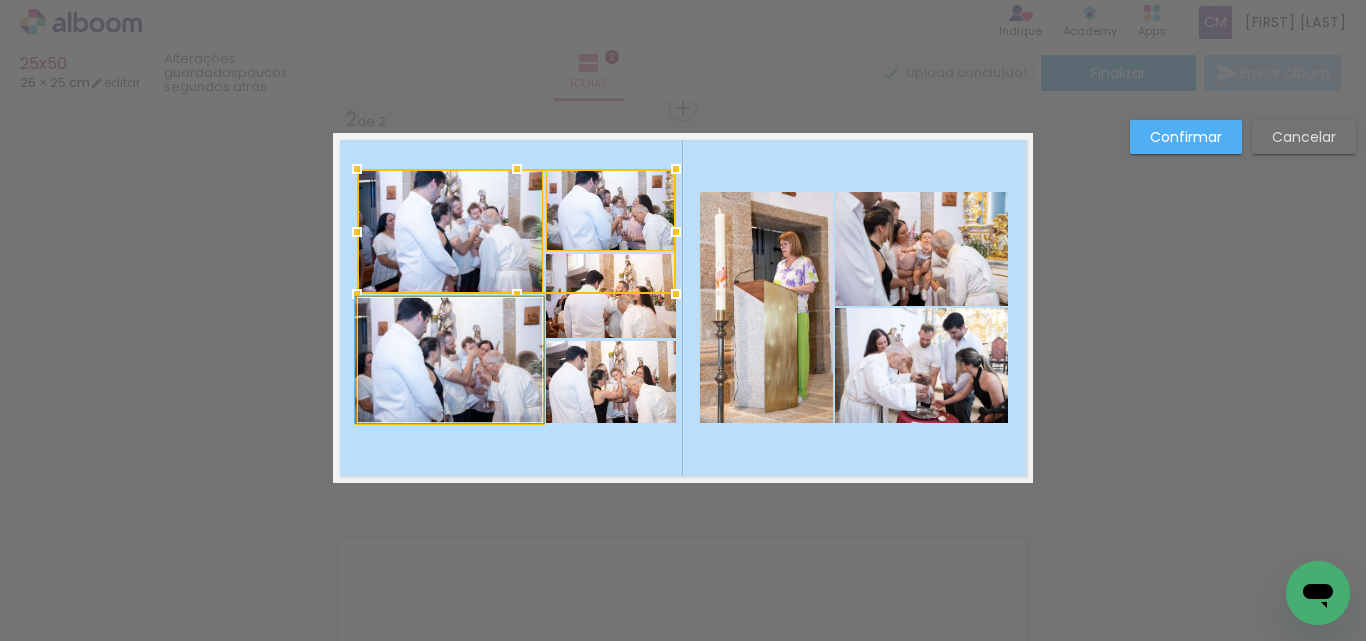 click 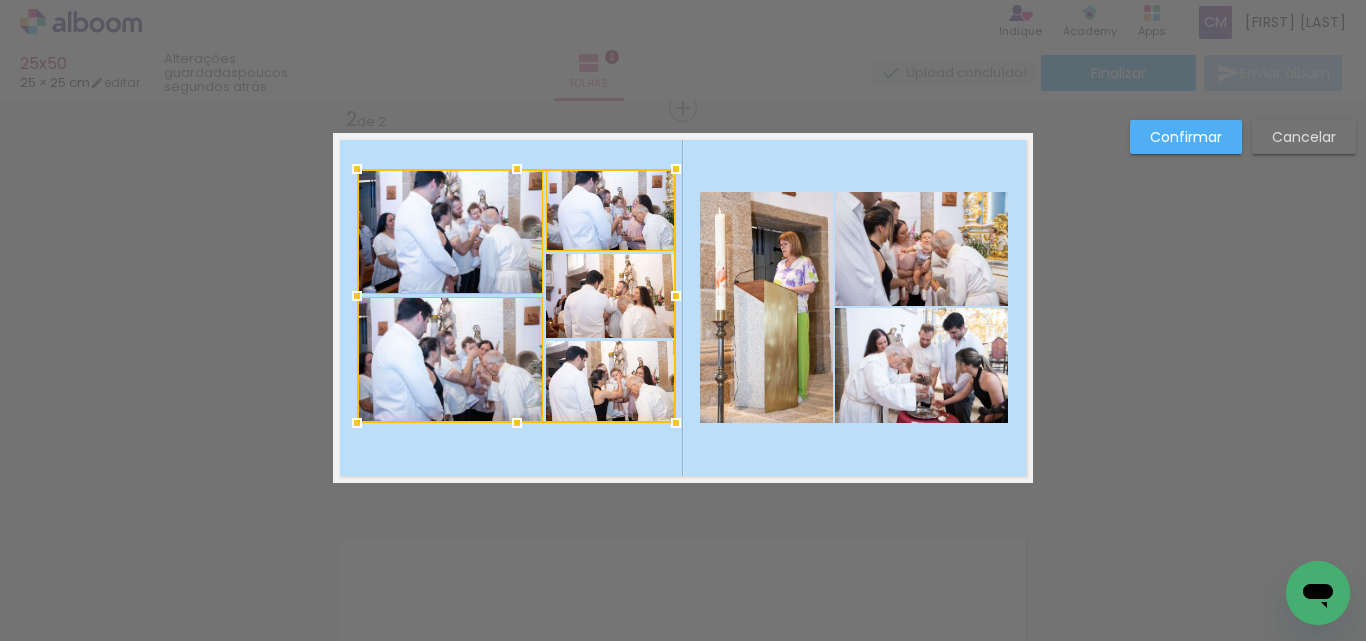 click at bounding box center (516, 296) 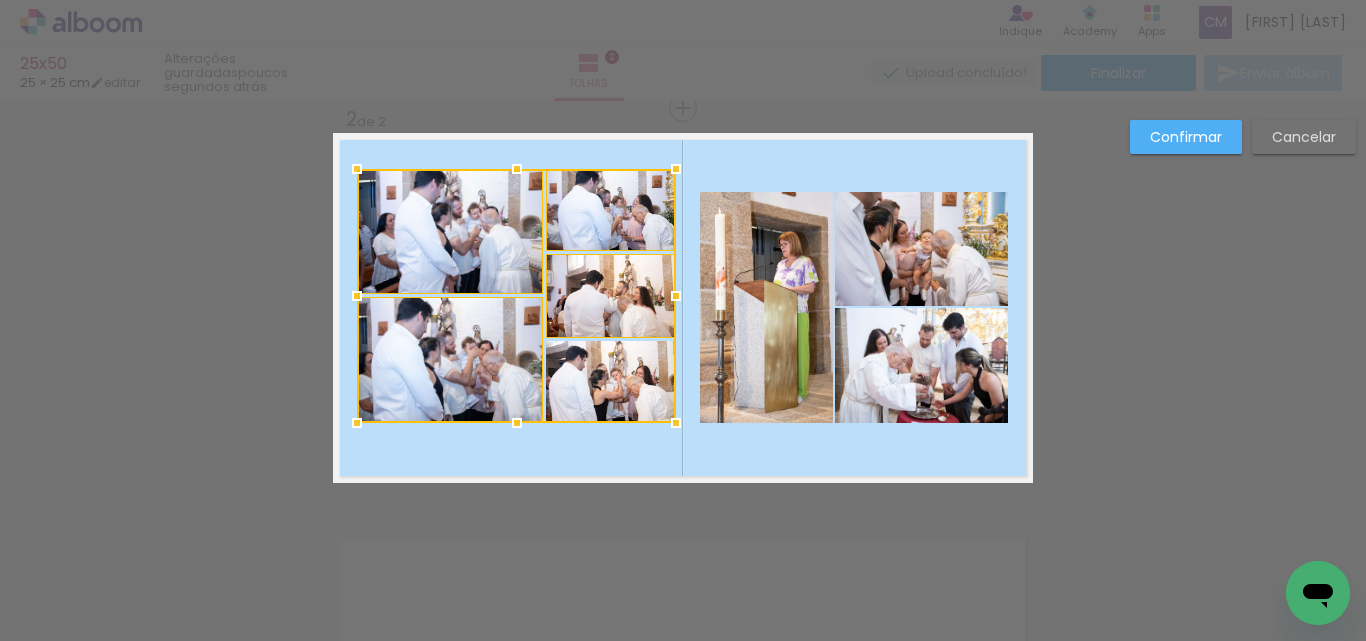 click at bounding box center (516, 296) 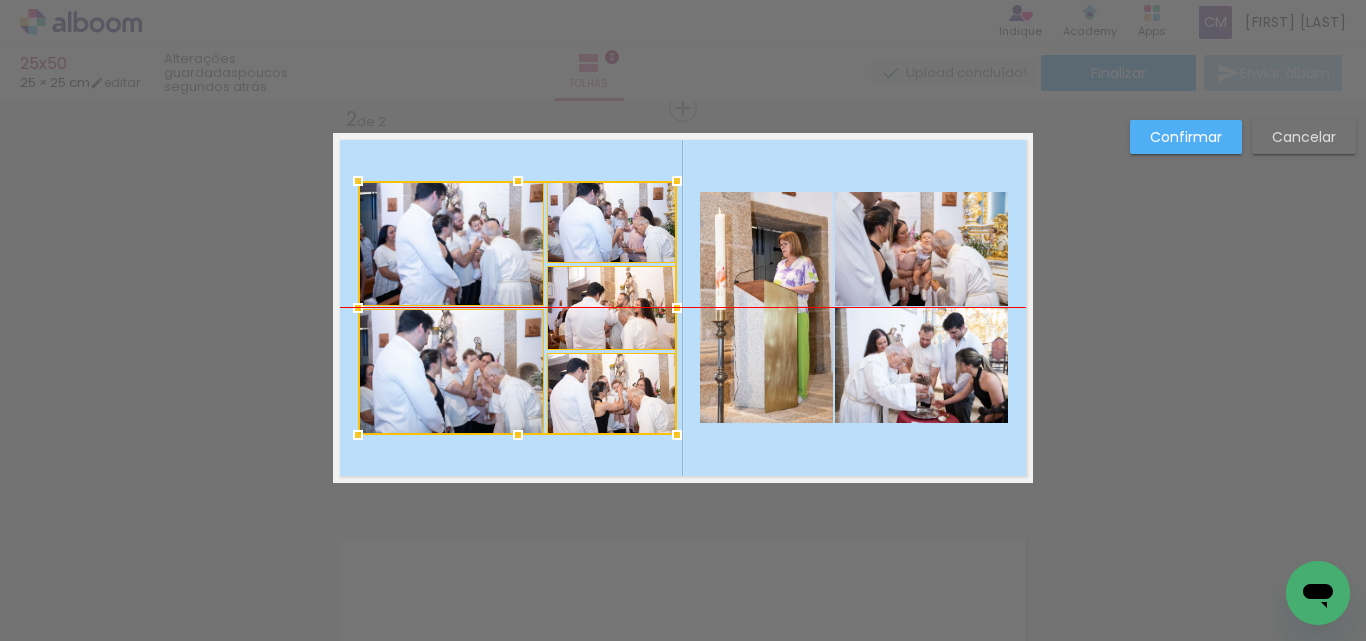 drag, startPoint x: 493, startPoint y: 314, endPoint x: 494, endPoint y: 326, distance: 12.0415945 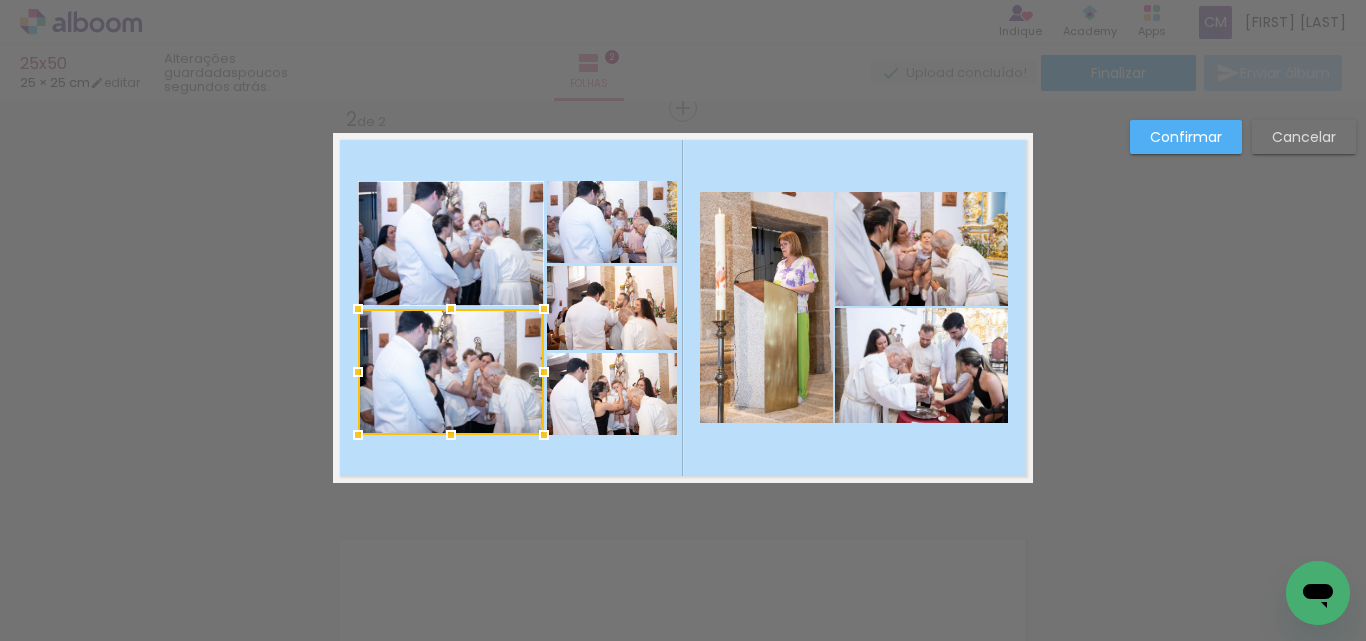 click on "Confirmar" at bounding box center [1186, 137] 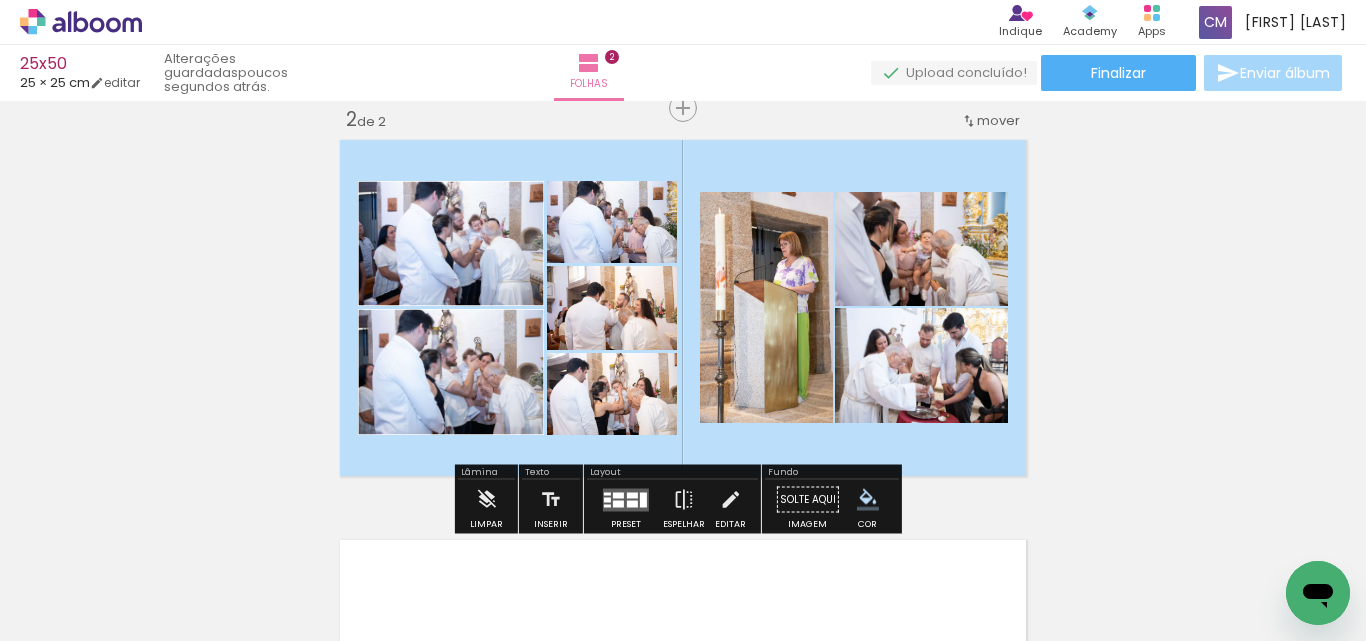 click at bounding box center [611, 280] 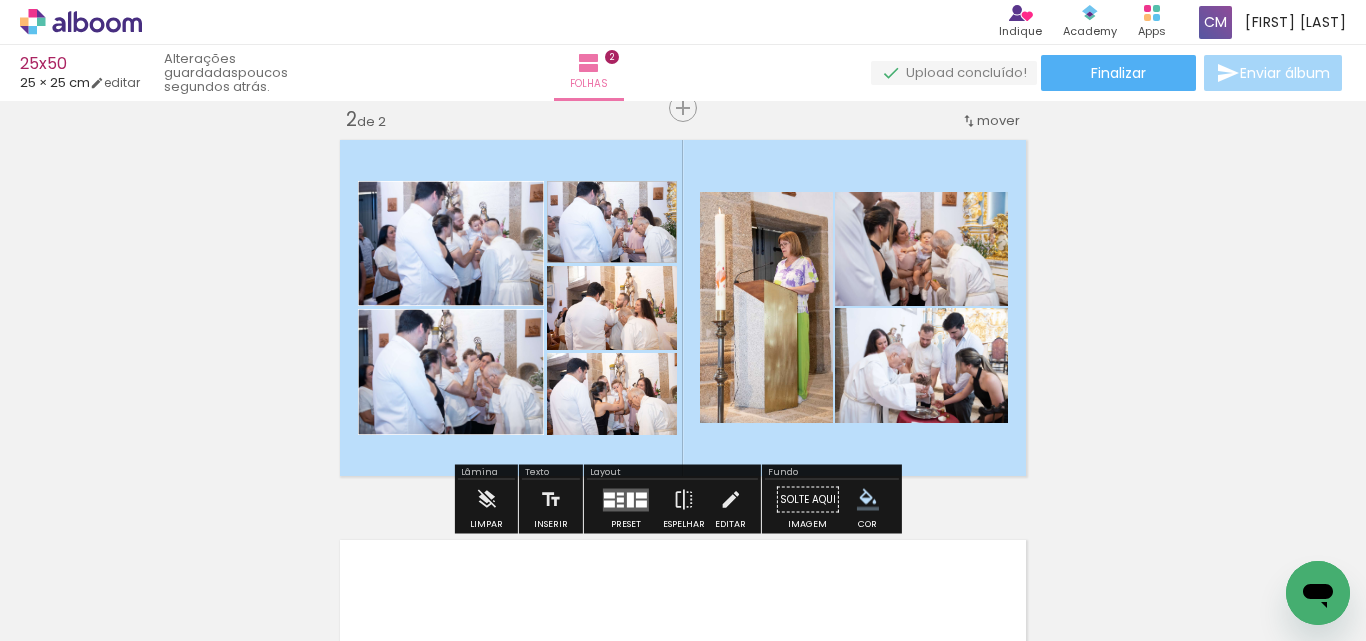 click at bounding box center (613, 360) 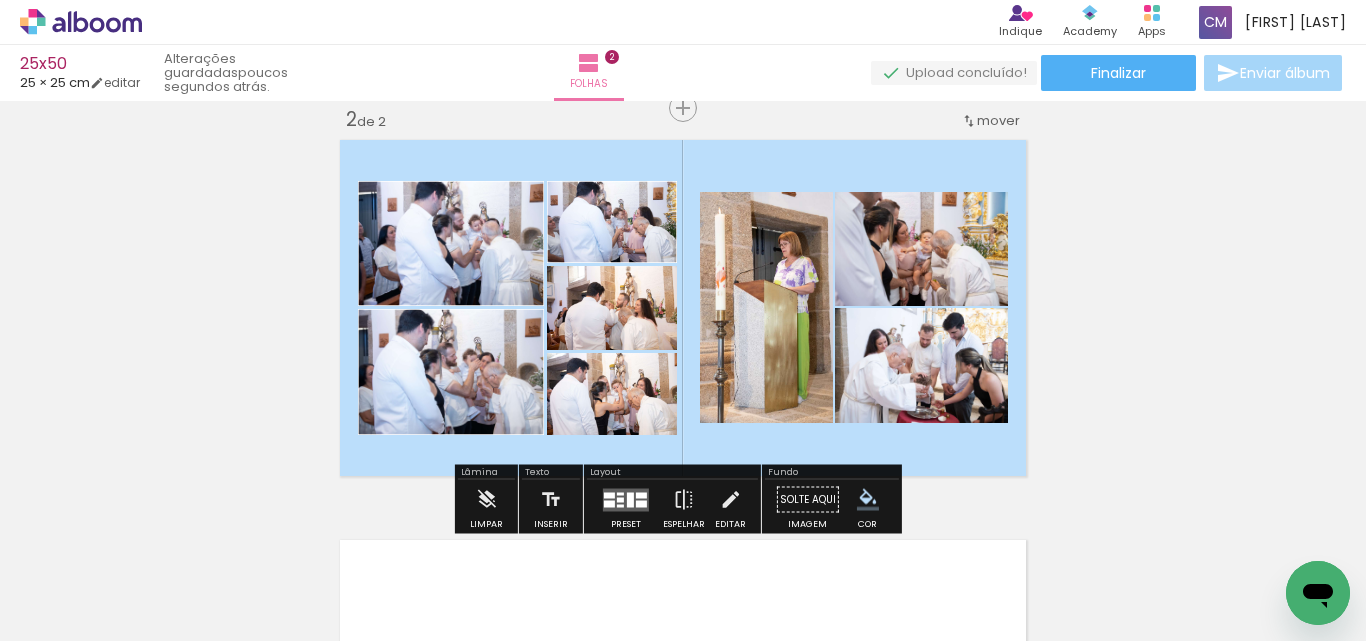 click at bounding box center [0, 0] 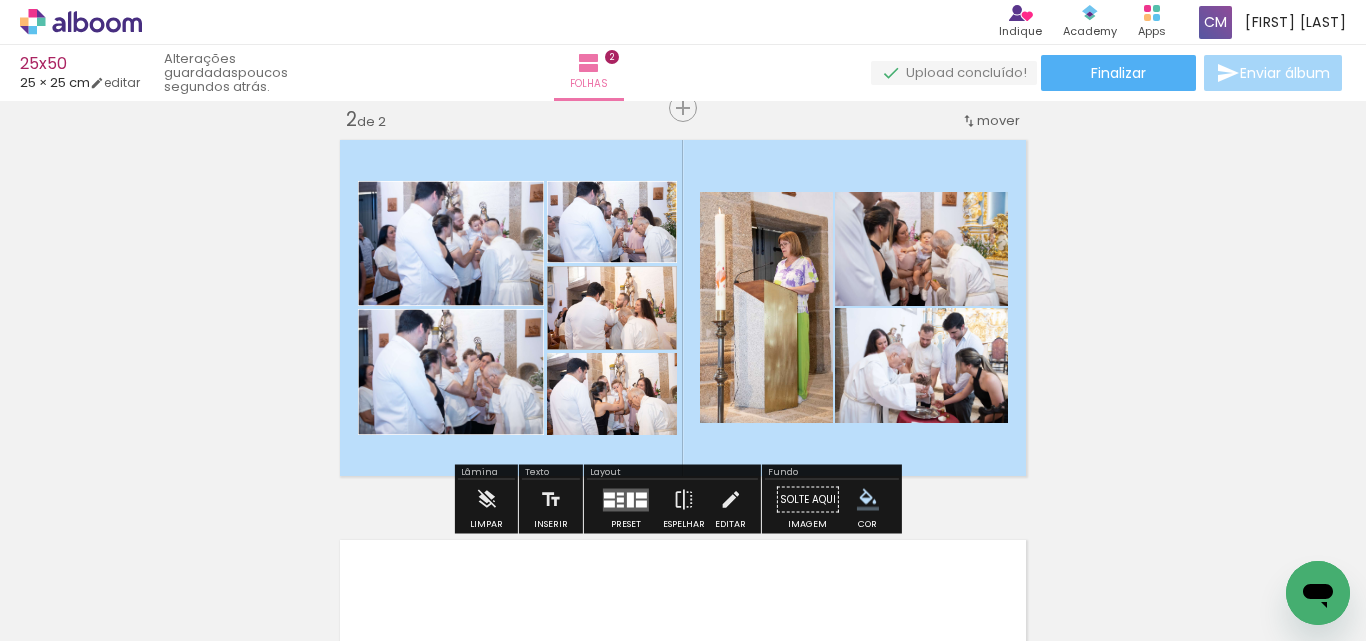 click at bounding box center [0, 0] 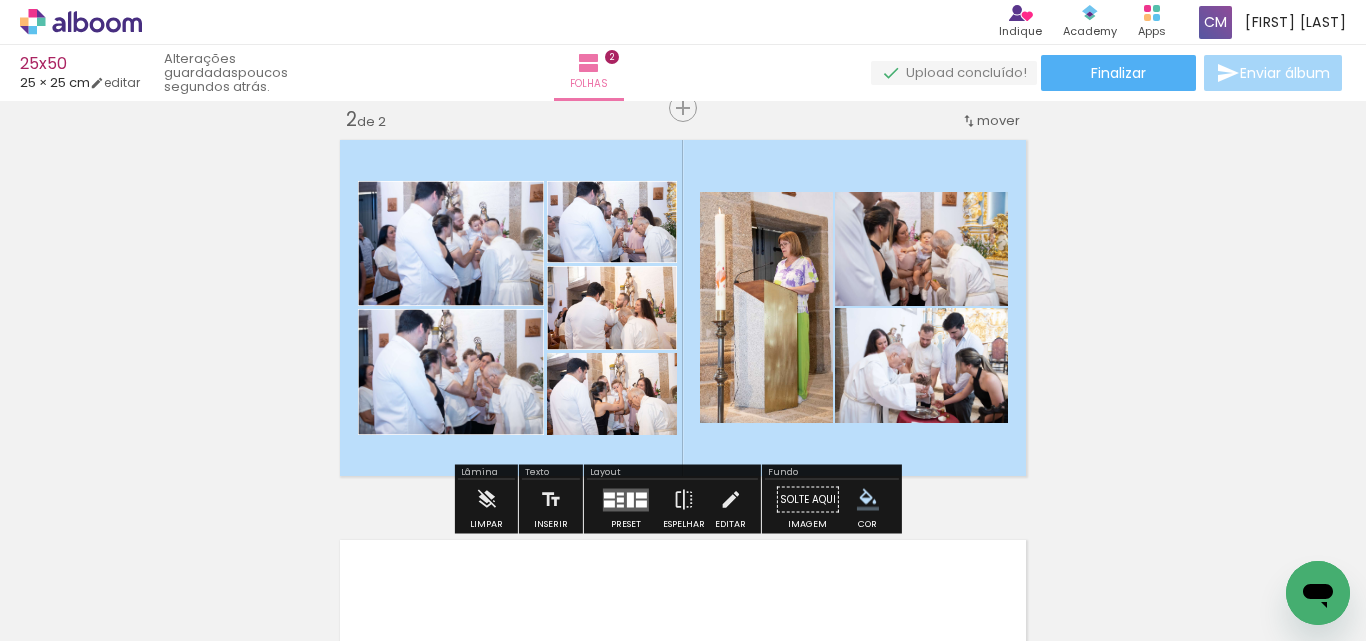 click at bounding box center [610, 452] 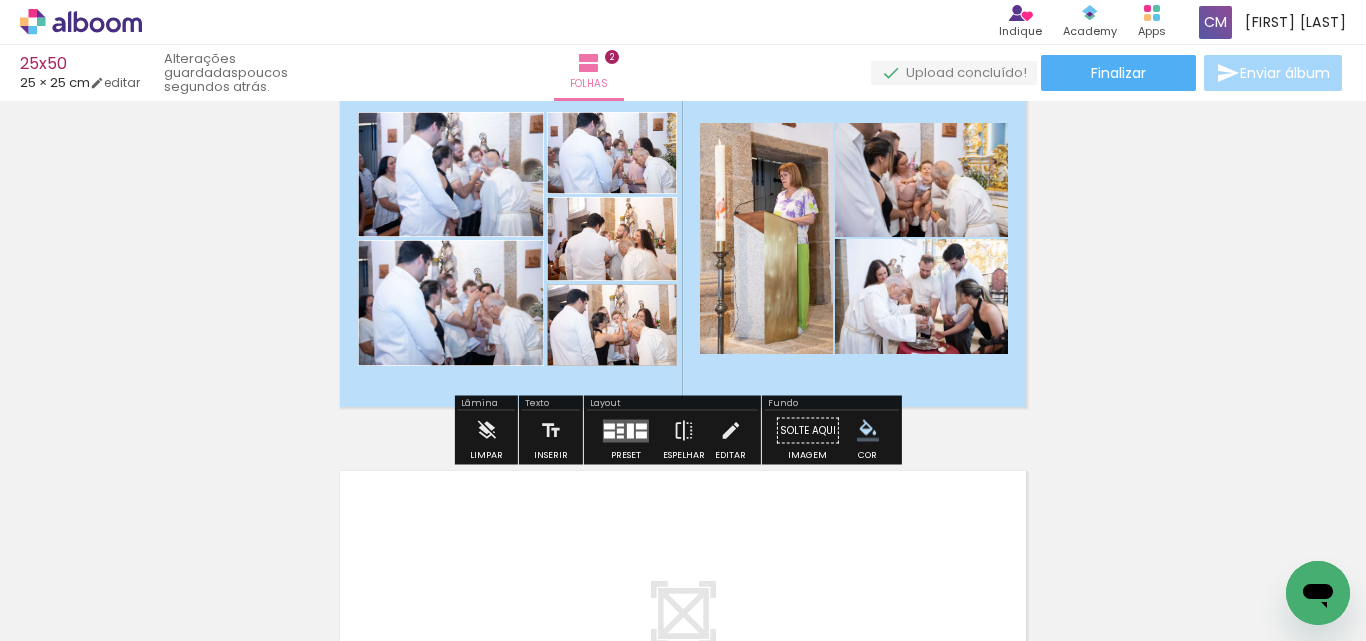 scroll, scrollTop: 526, scrollLeft: 0, axis: vertical 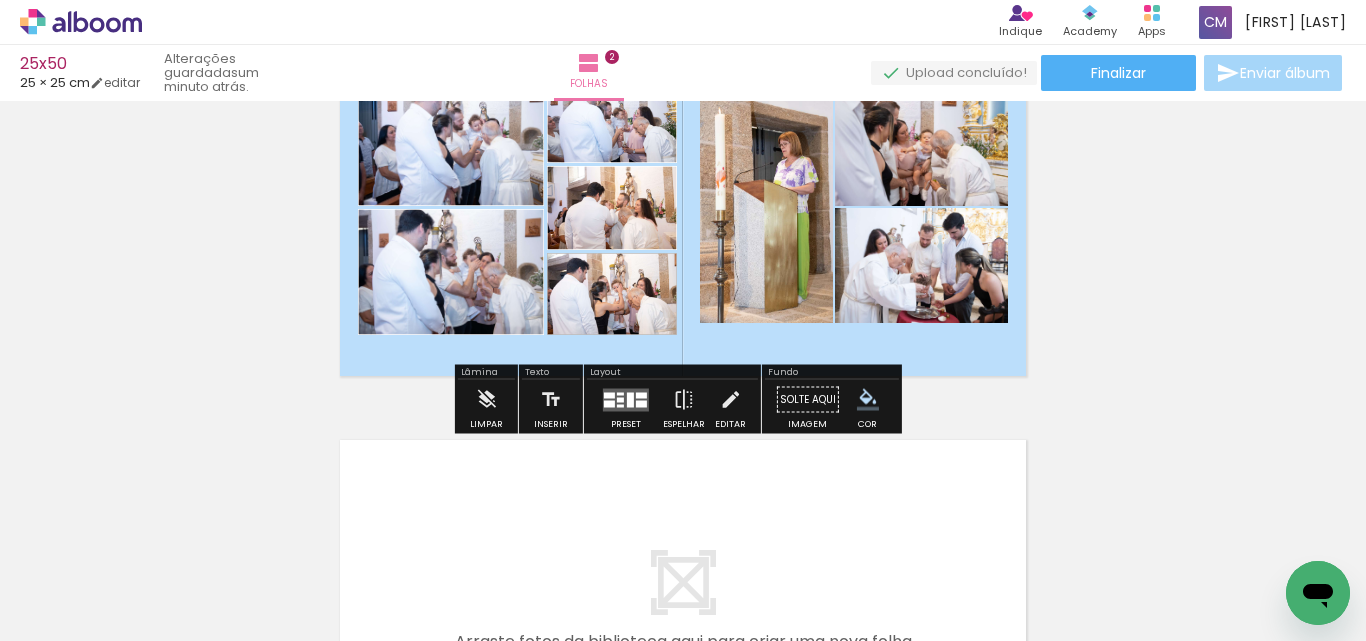 click at bounding box center [610, 352] 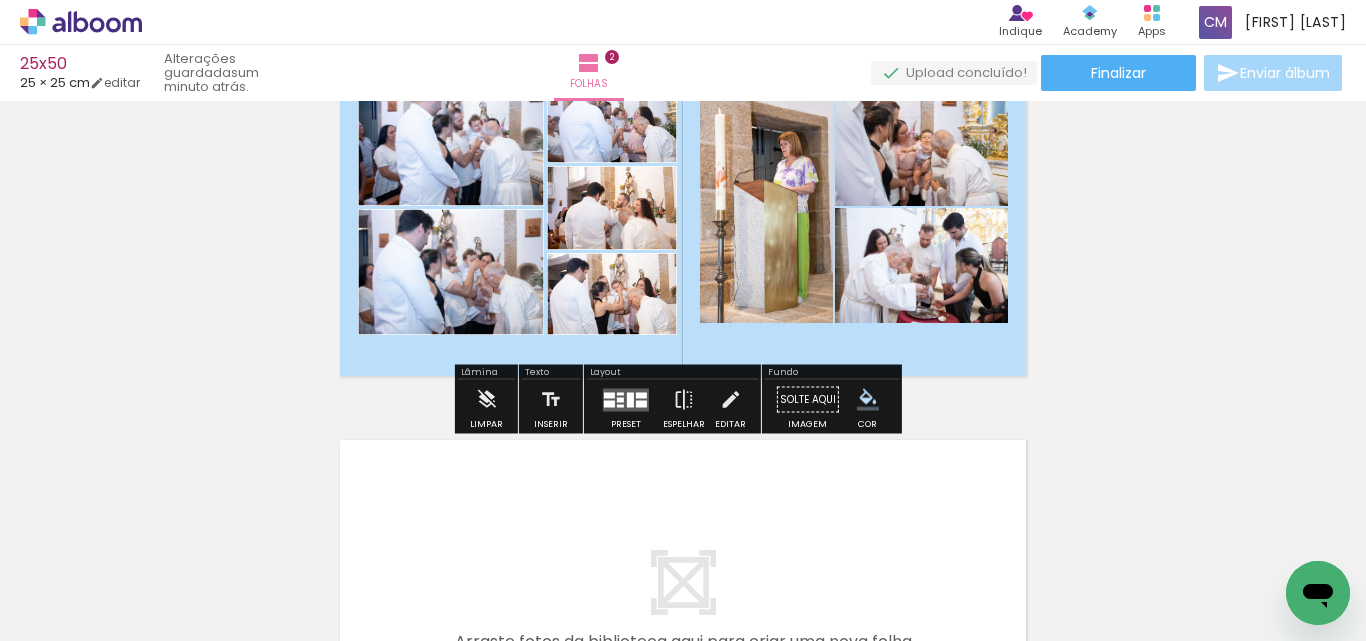 scroll, scrollTop: 426, scrollLeft: 0, axis: vertical 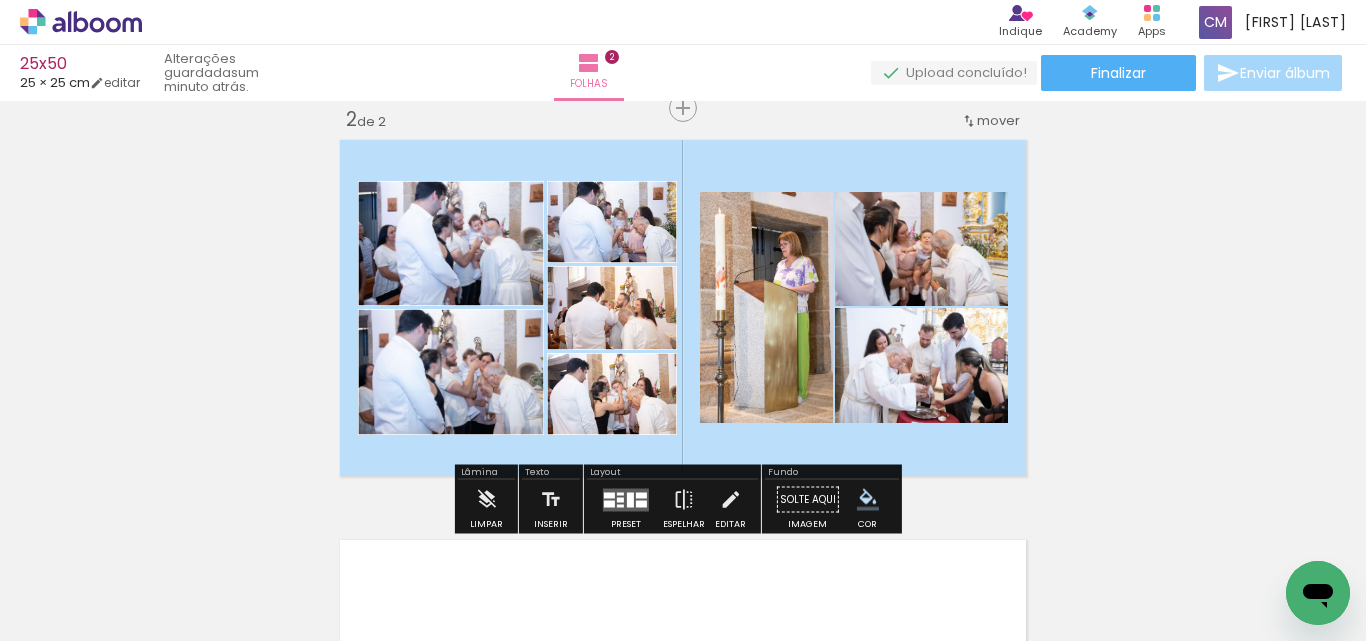 click at bounding box center (764, 291) 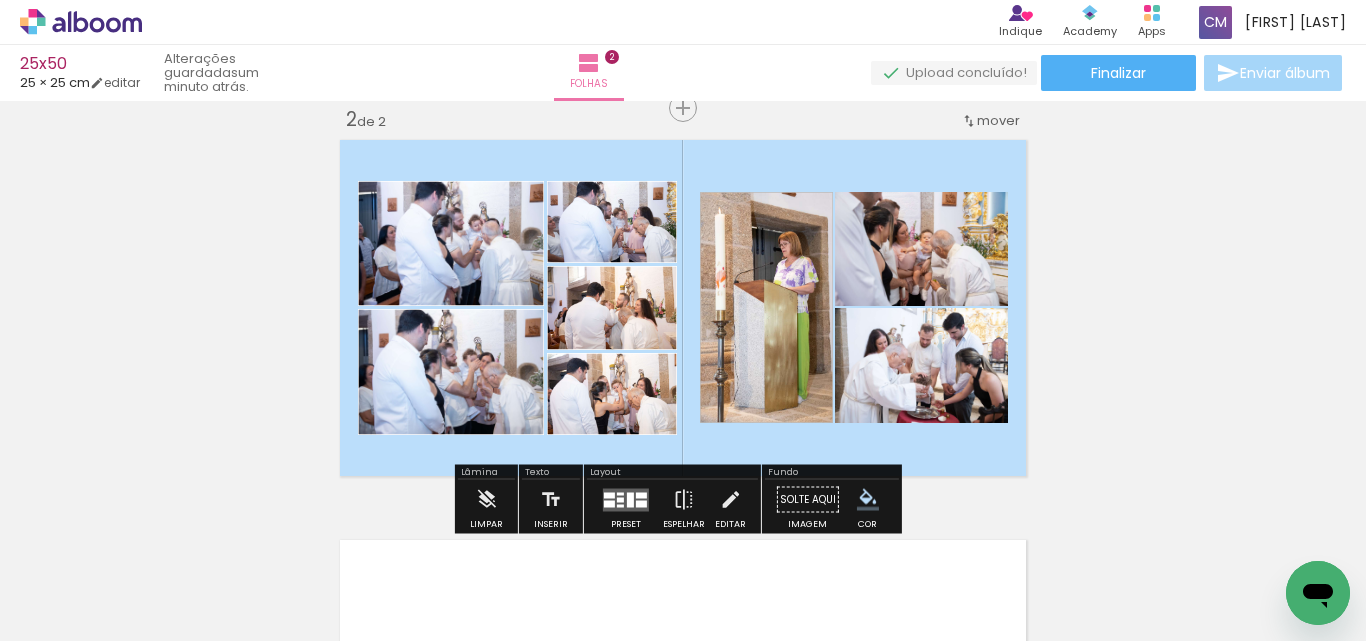 click at bounding box center (0, 0) 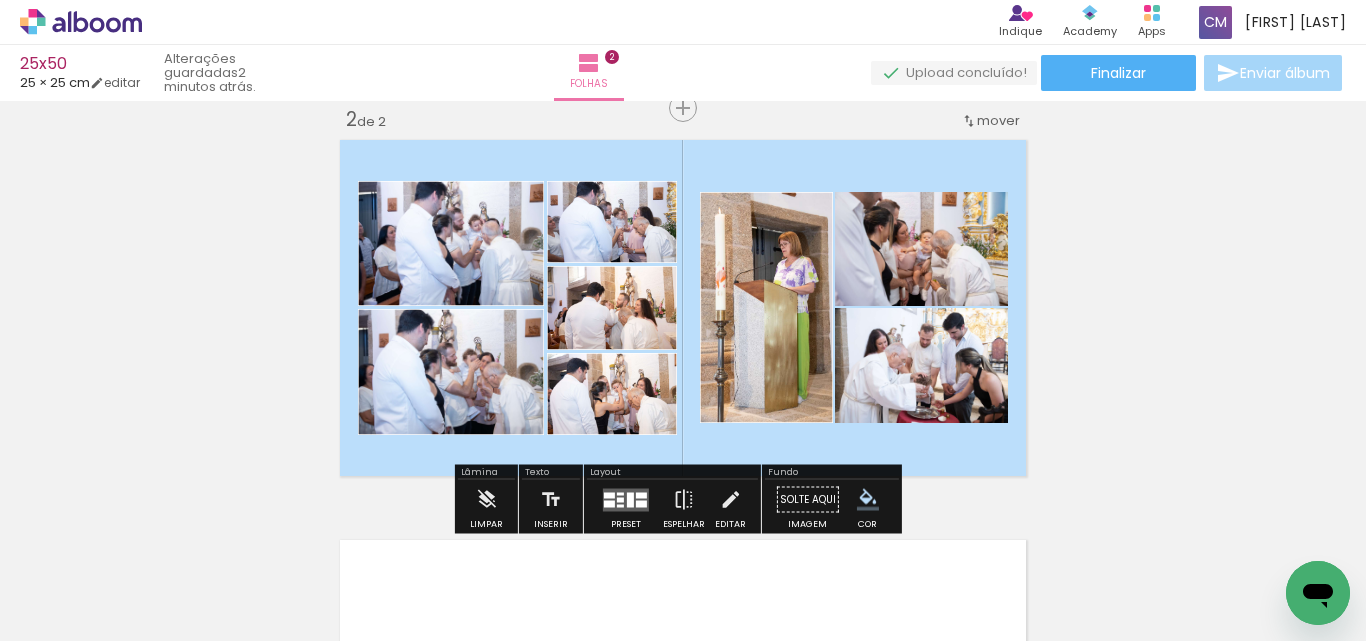 click at bounding box center (899, 291) 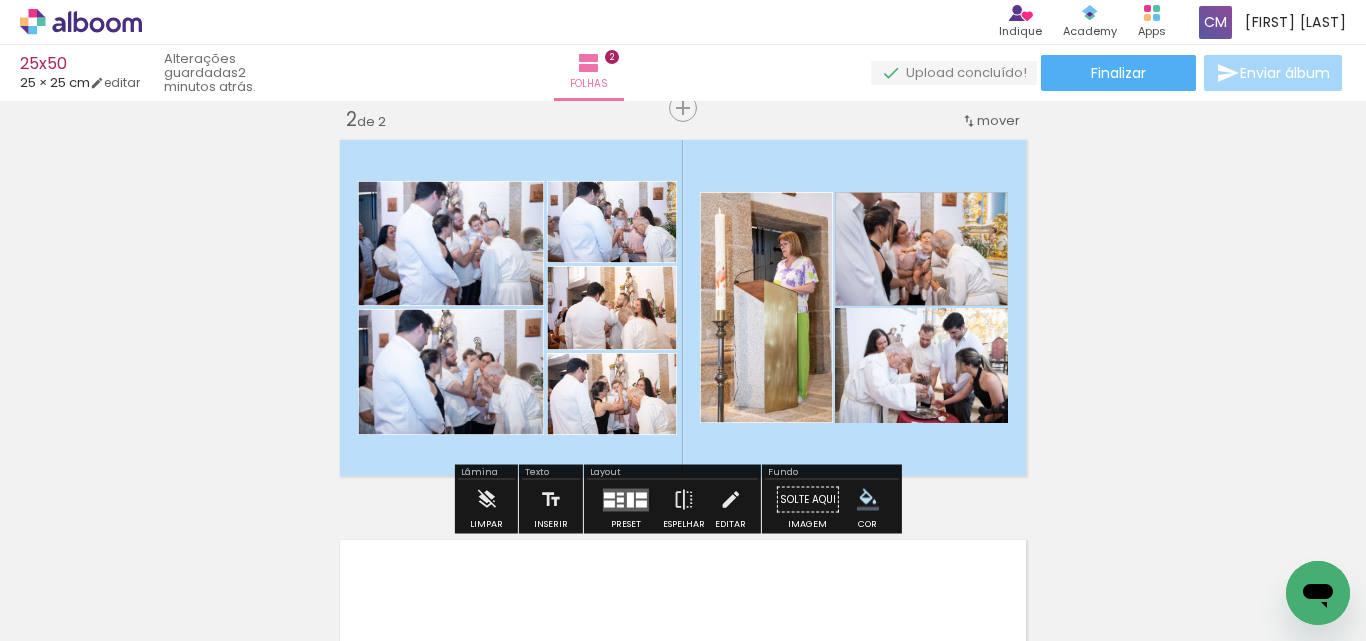 click at bounding box center [0, 0] 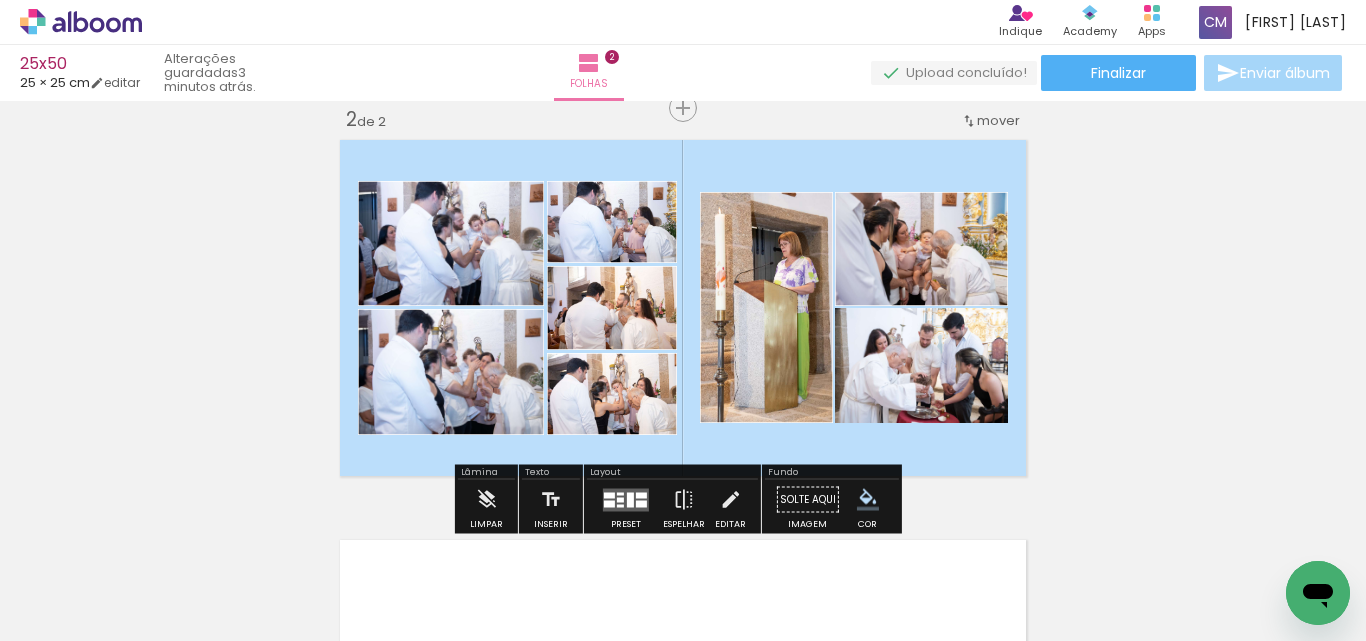 click at bounding box center [899, 407] 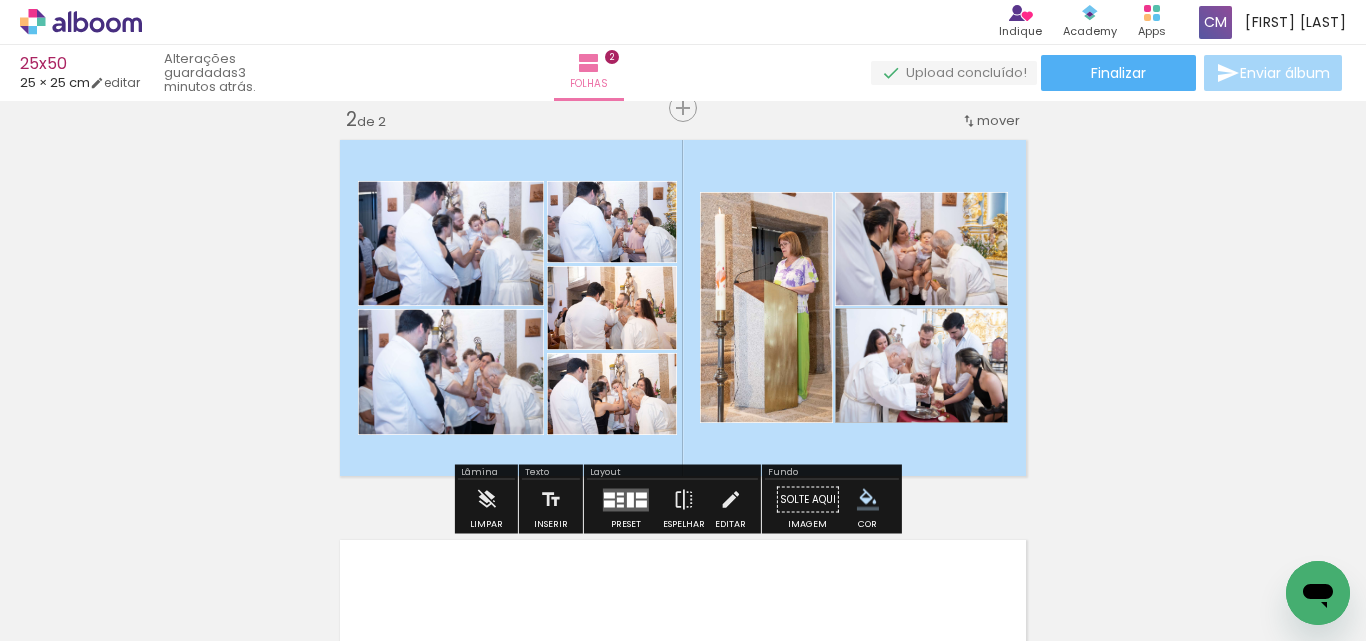 click at bounding box center [0, 0] 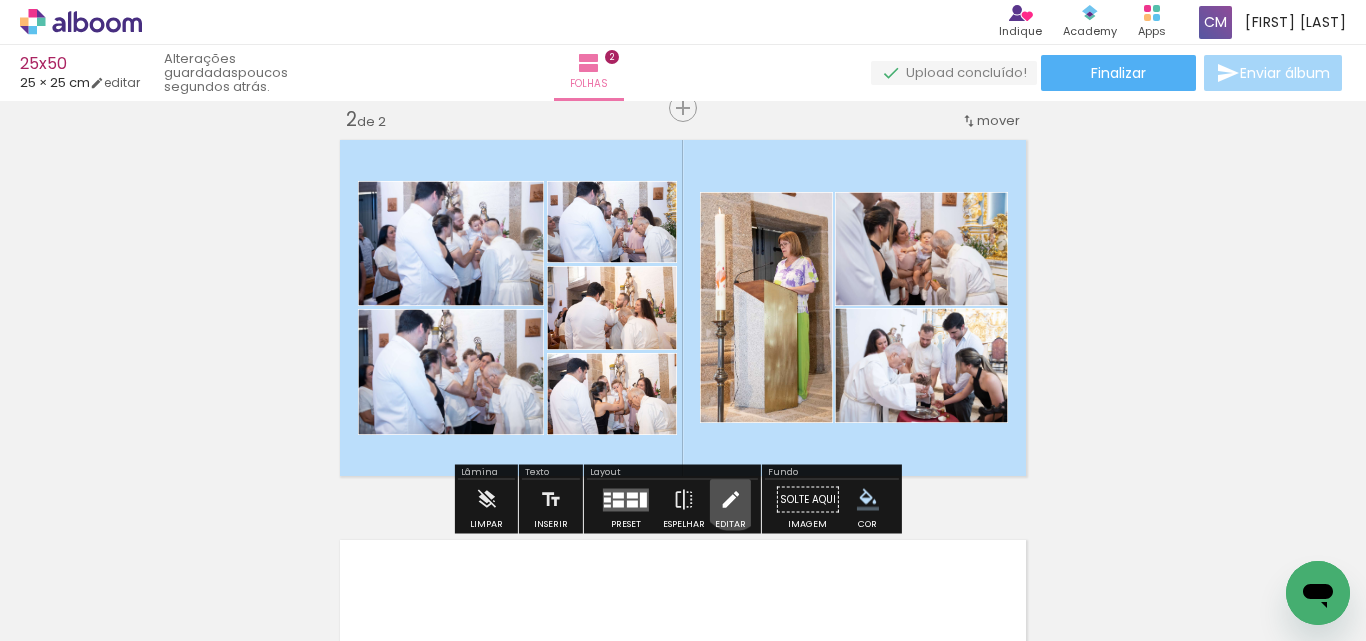 click at bounding box center [730, 500] 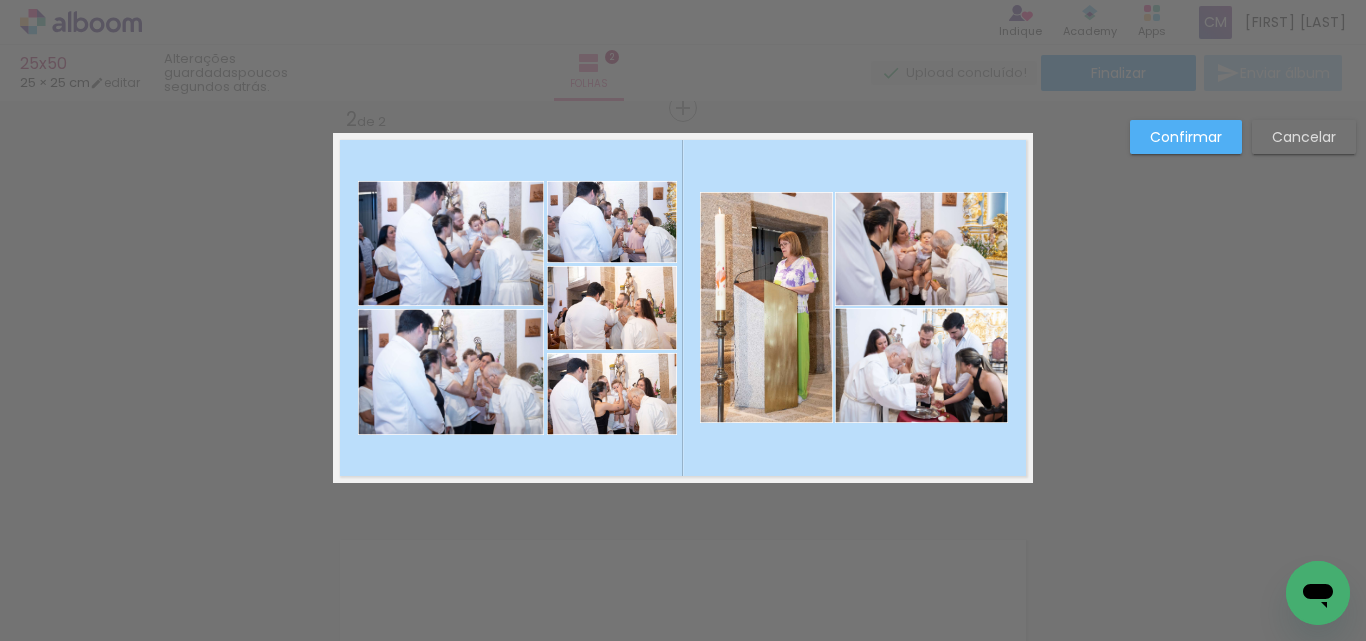click 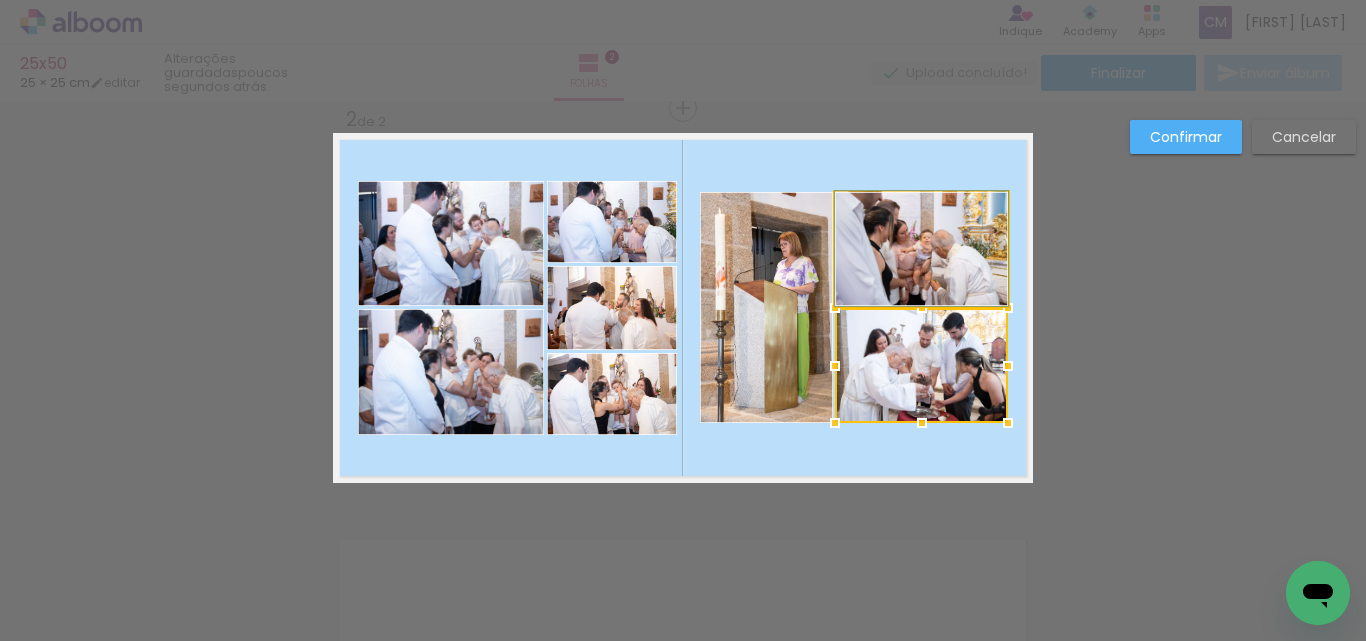 click 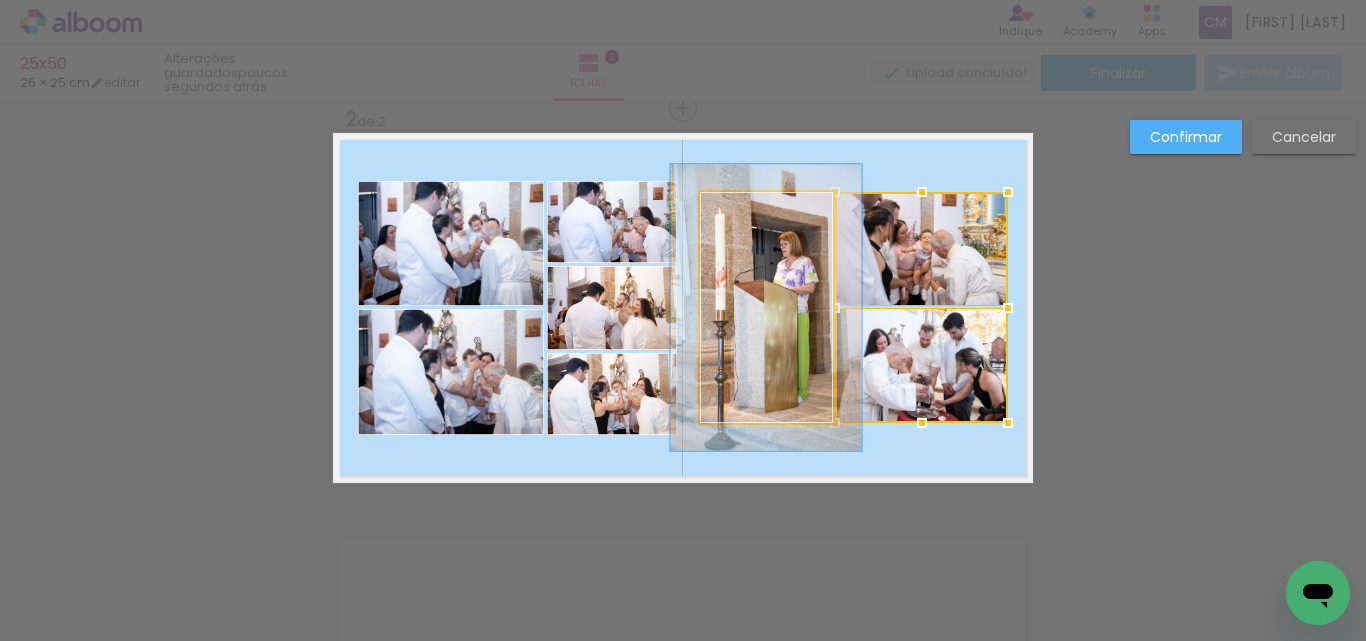 click 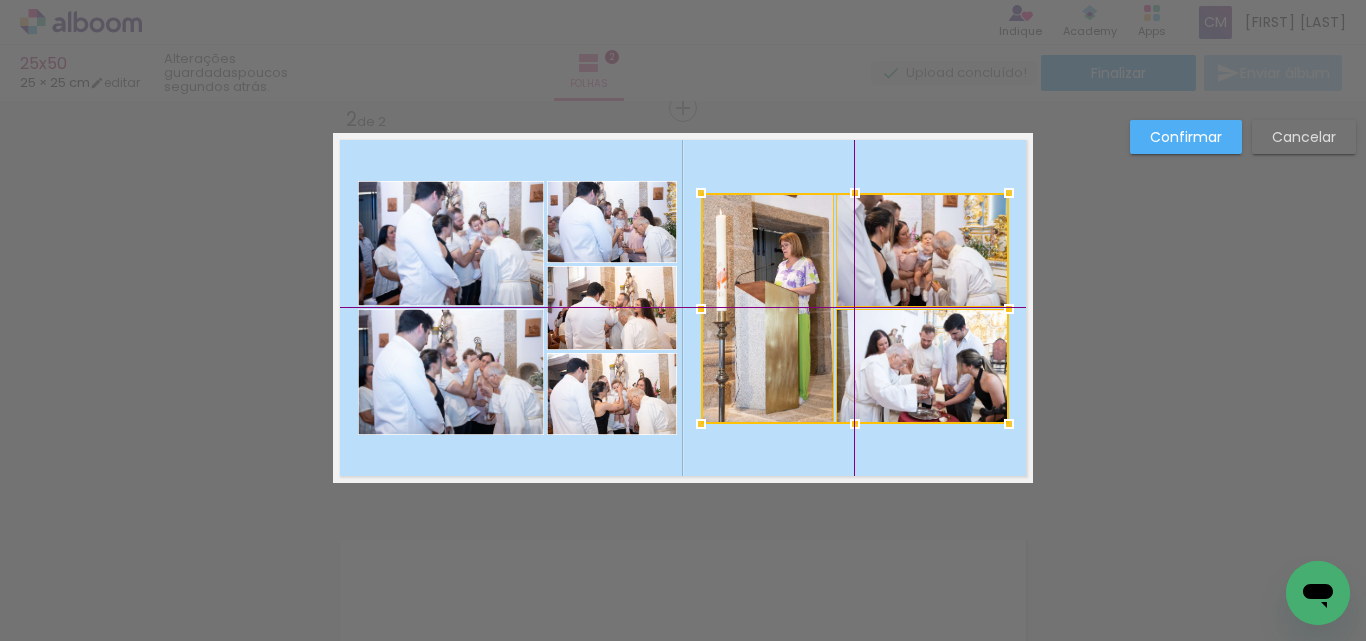 click at bounding box center (855, 308) 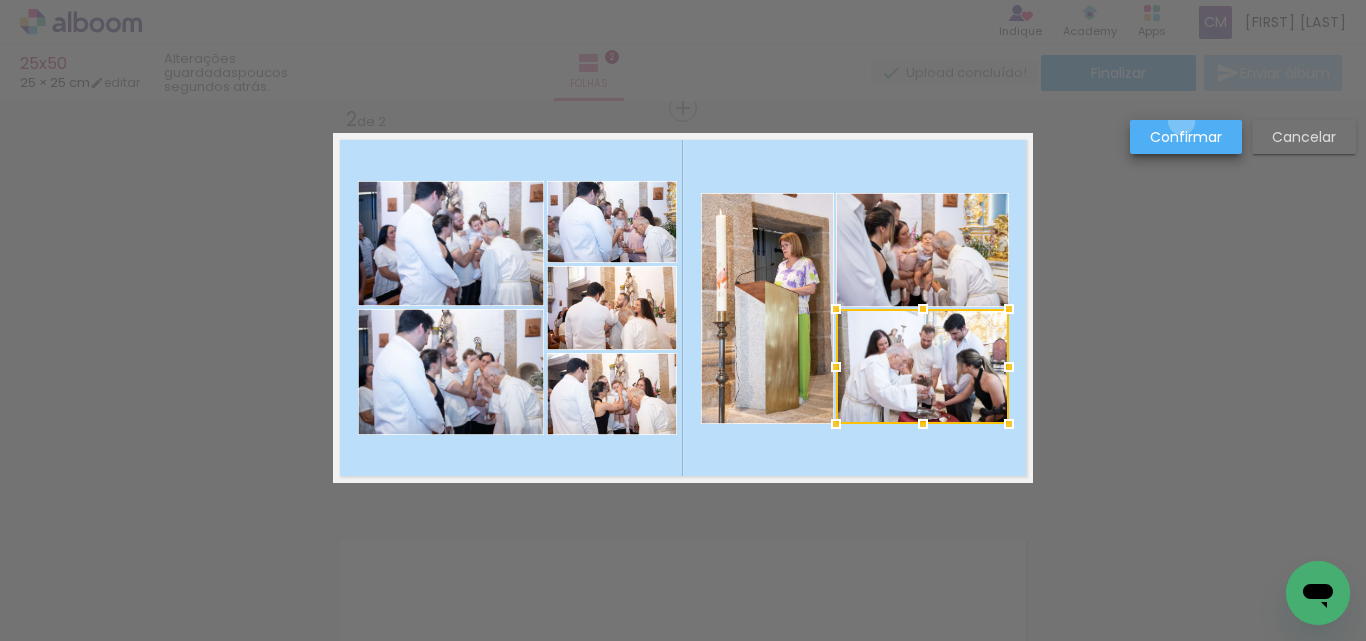 click on "Confirmar" at bounding box center (1186, 137) 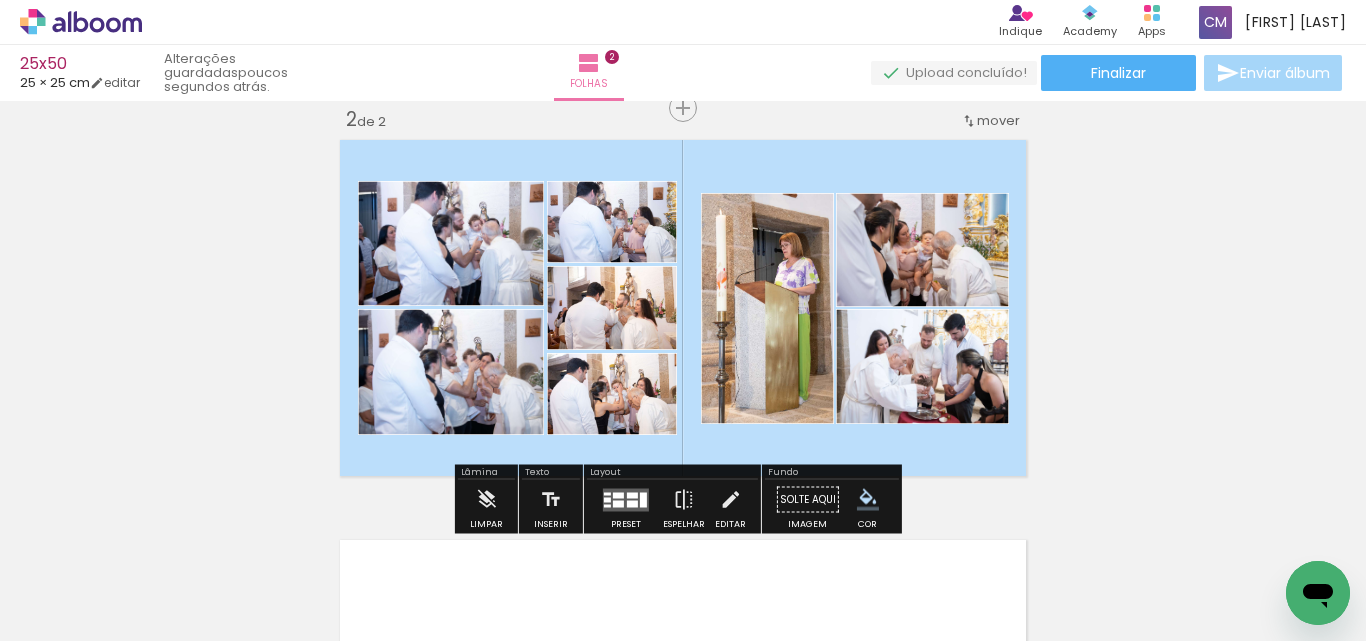 click on "Inserir folha 1  de 2  Inserir folha 2  de 2" at bounding box center (683, 282) 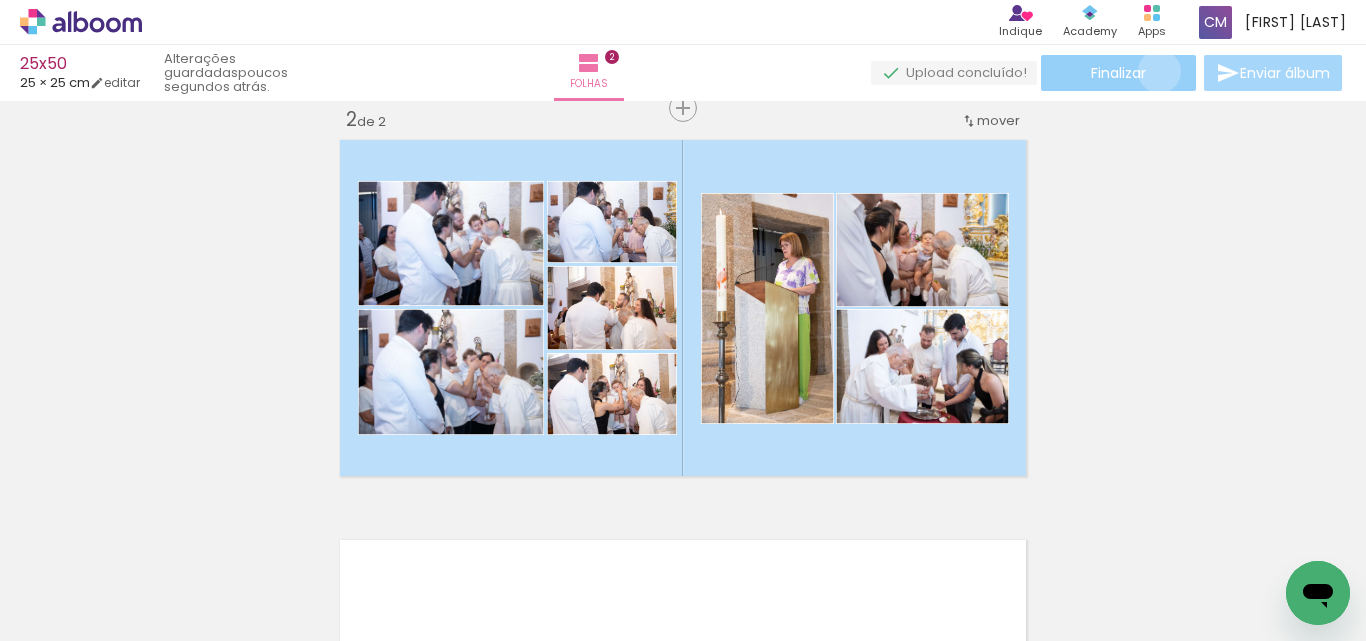 click on "Finalizar" 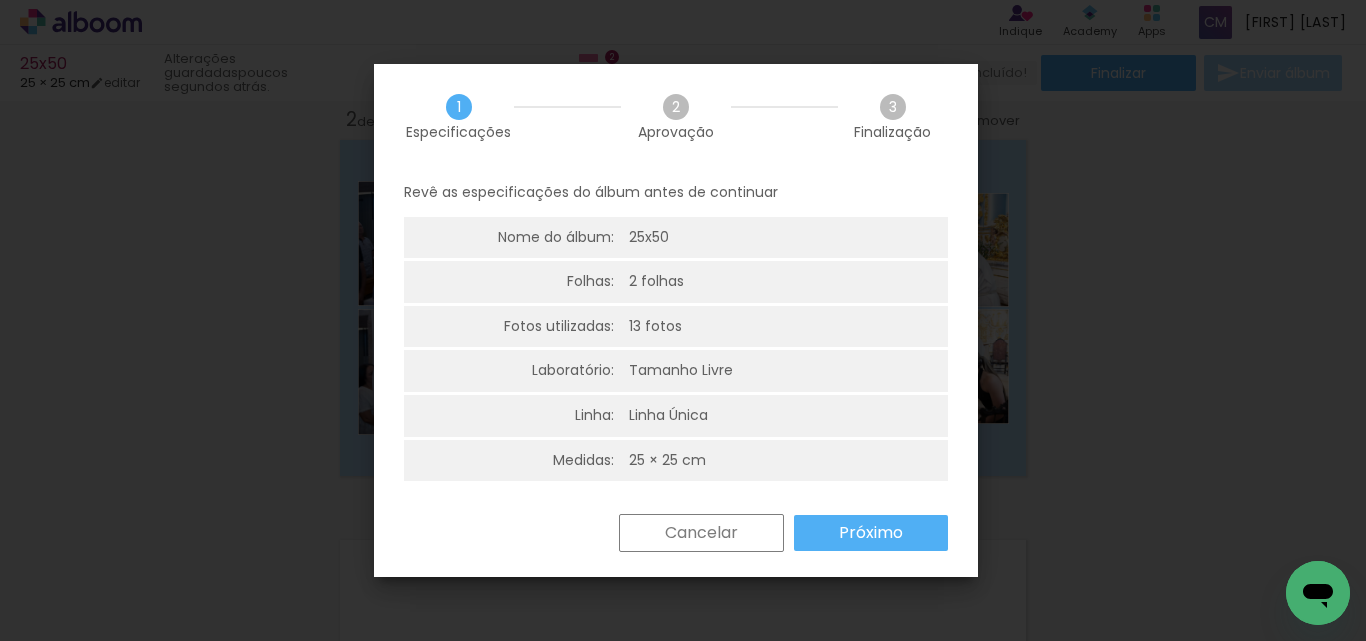 click on "Próximo" at bounding box center [0, 0] 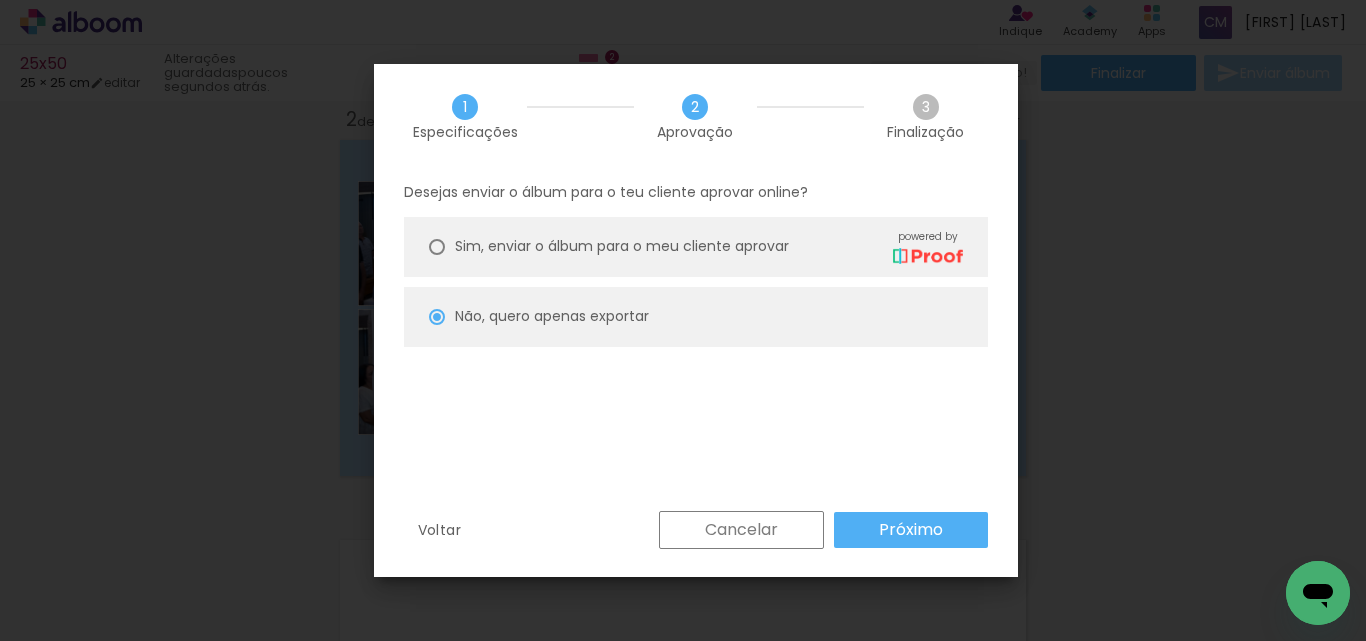 click on "Próximo" at bounding box center [0, 0] 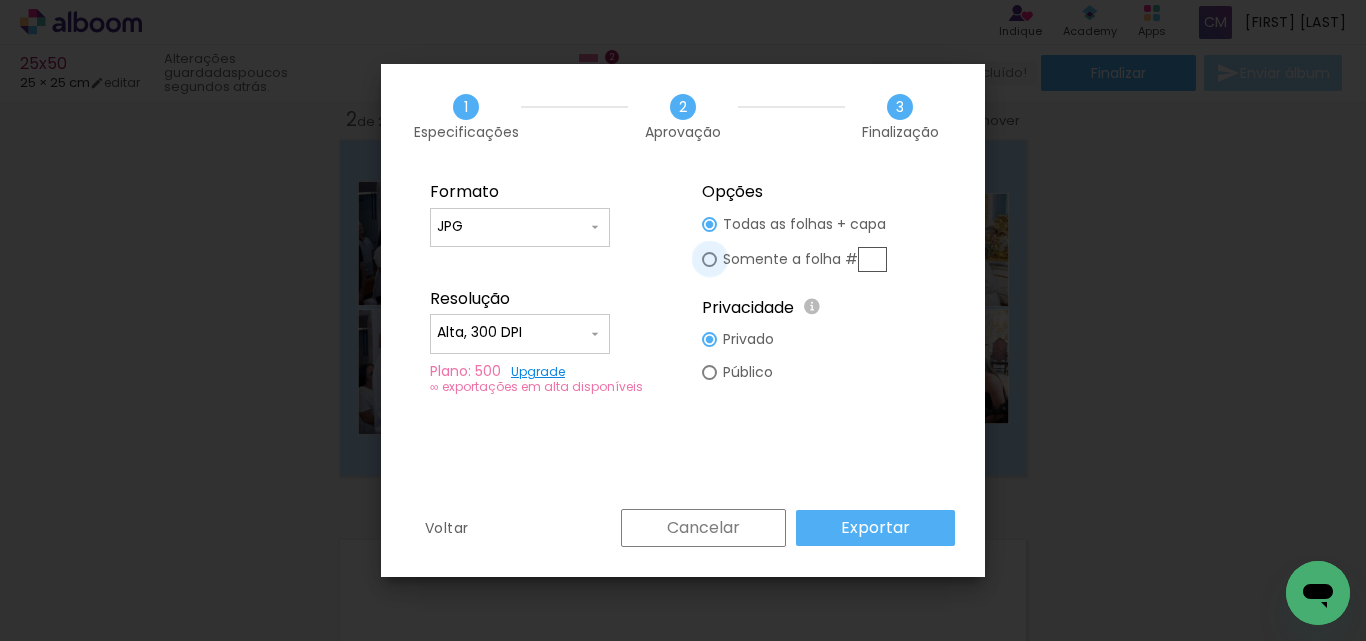 click at bounding box center (709, 224) 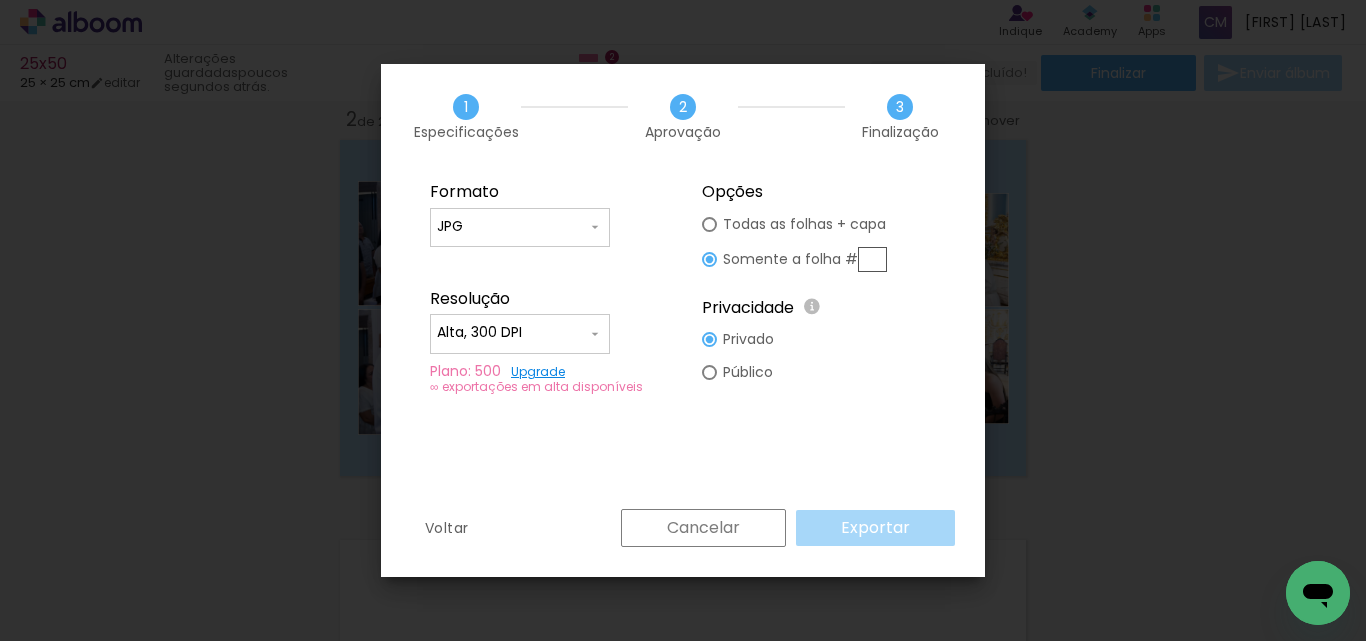 click at bounding box center [872, 259] 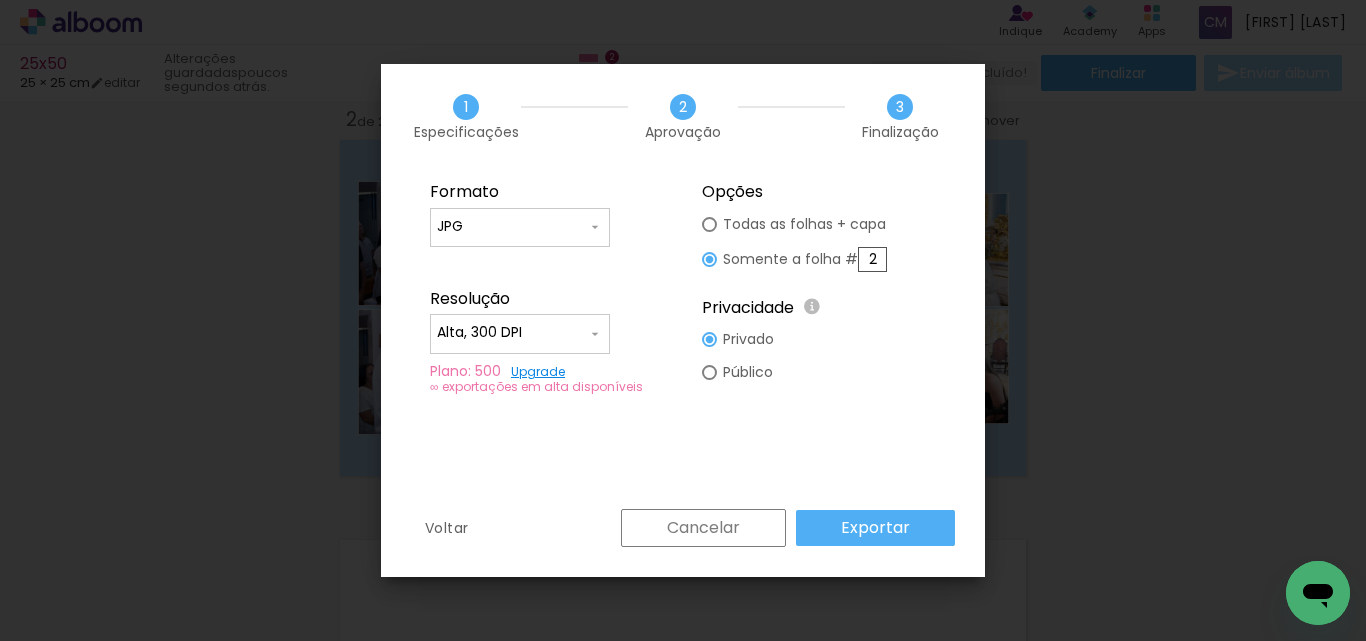 type on "2" 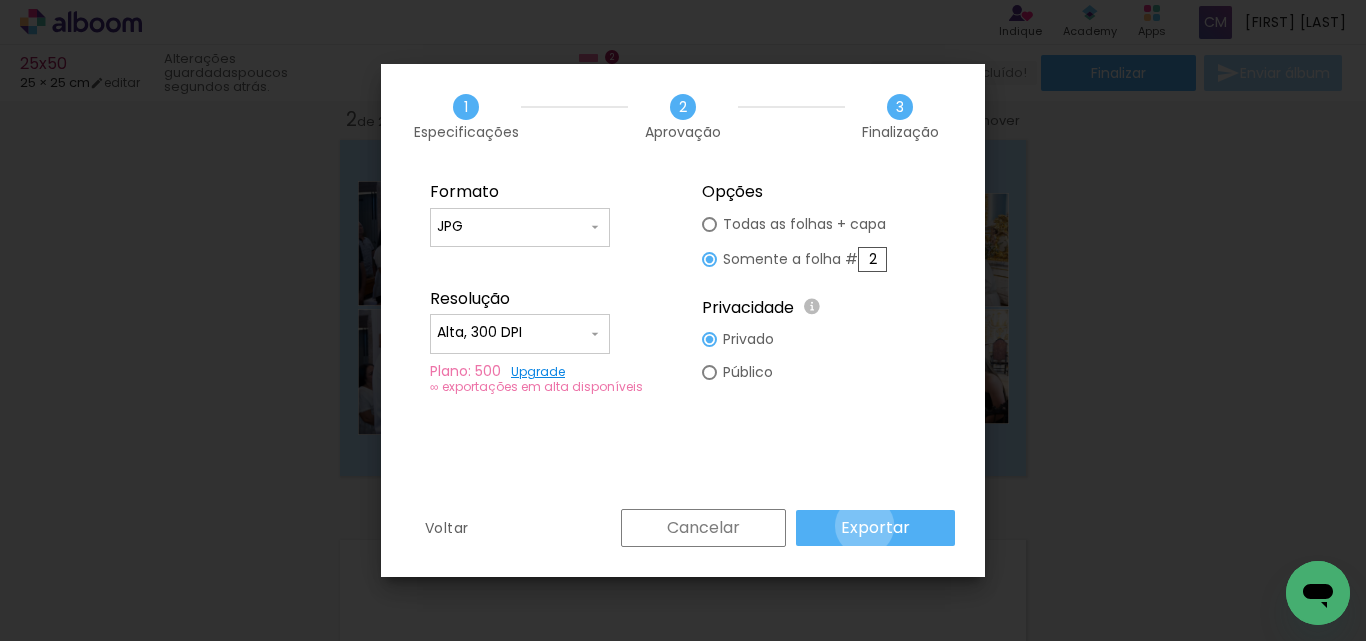 click on "Exportar" at bounding box center [0, 0] 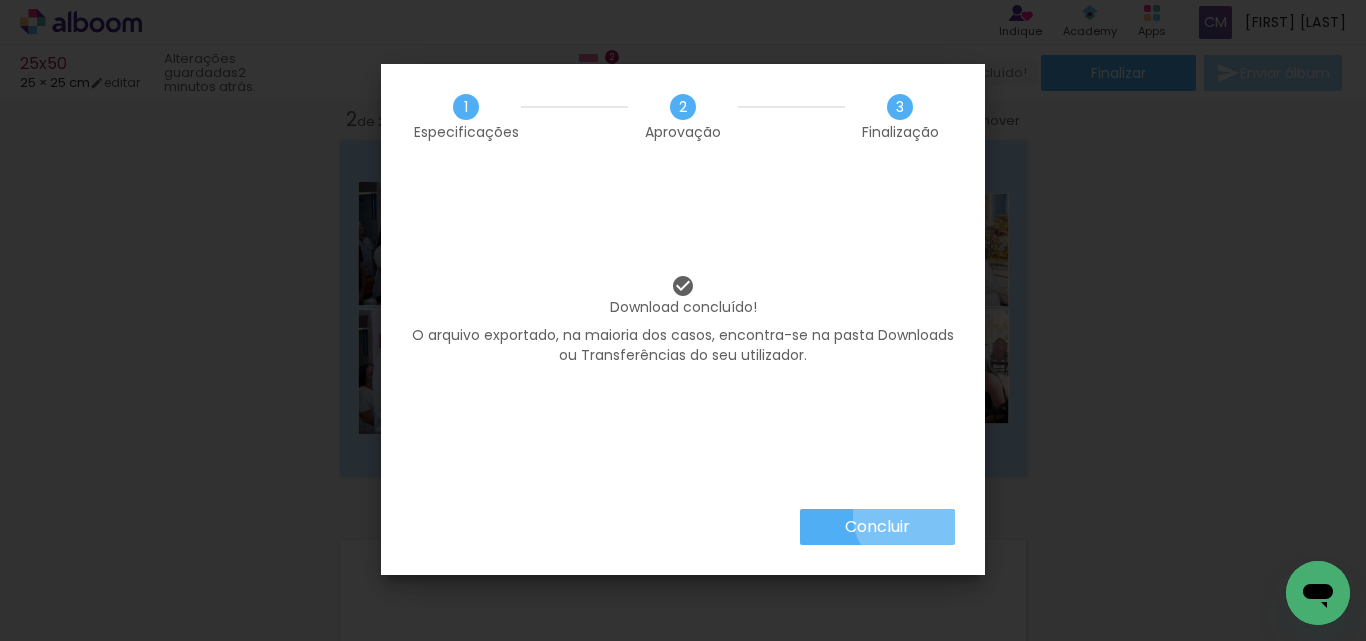click on "Concluir" at bounding box center [0, 0] 